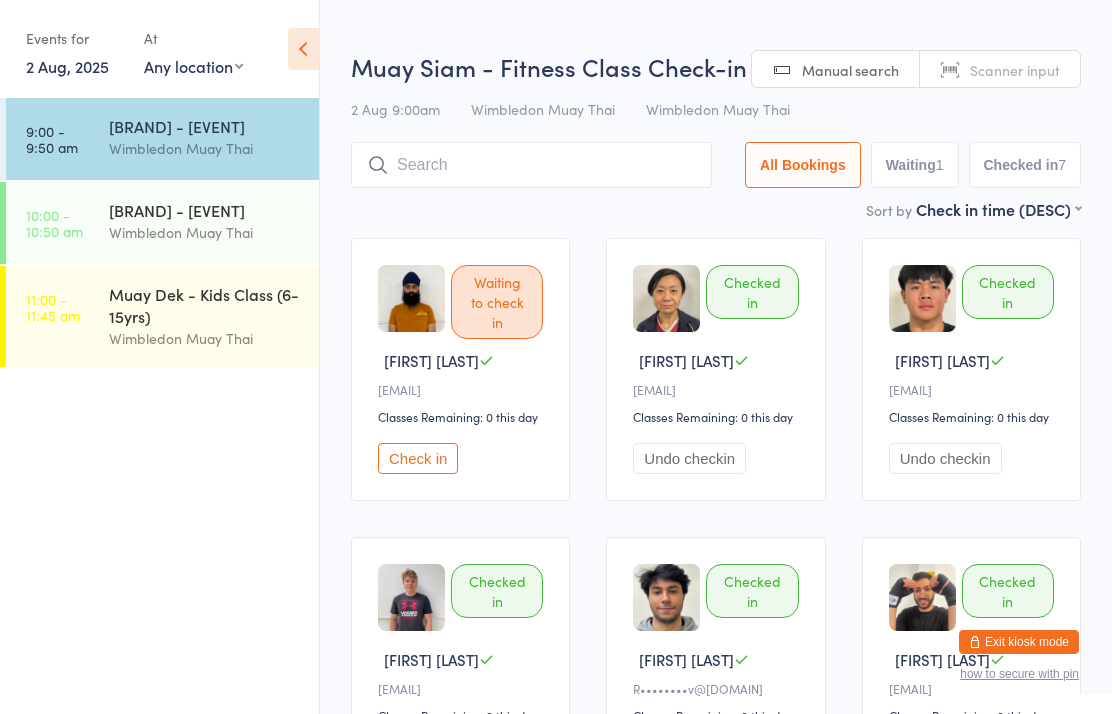 scroll, scrollTop: 0, scrollLeft: 0, axis: both 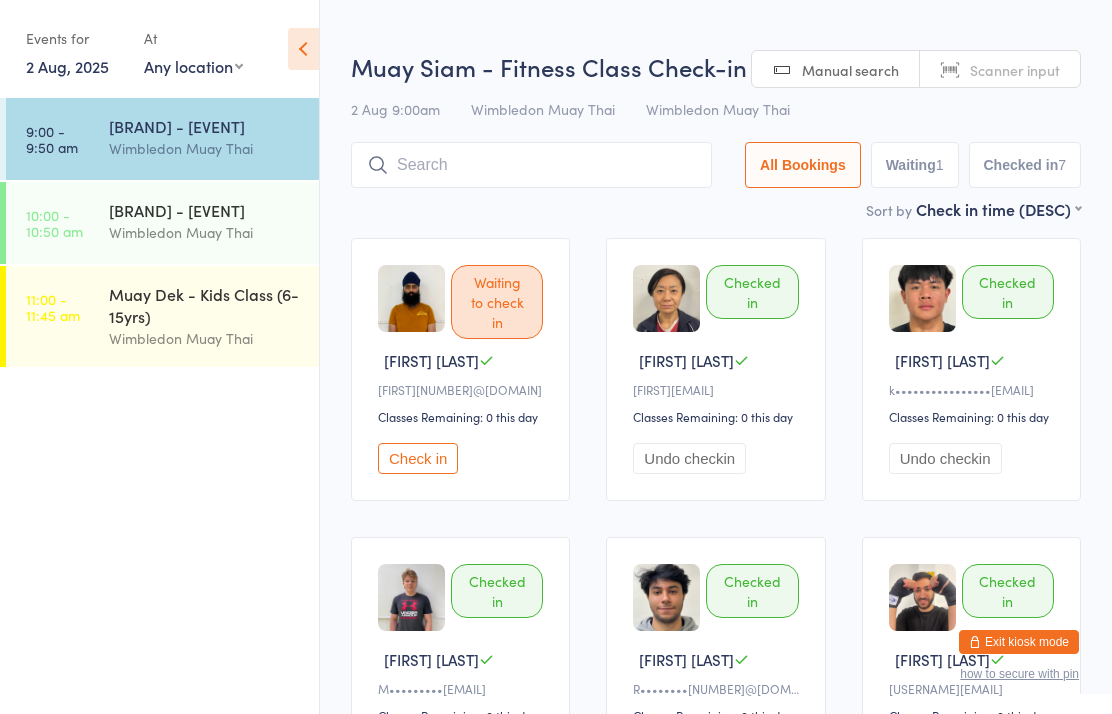 click on "[BRAND] - [EVENT]" at bounding box center [205, 210] 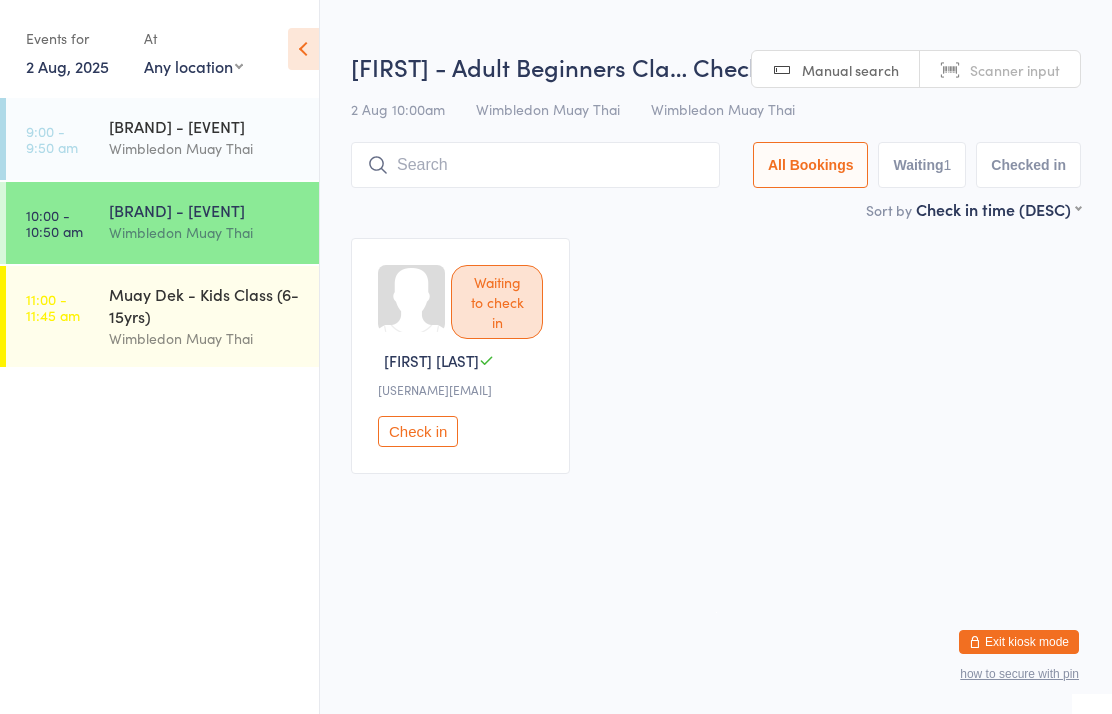 click on "Wimbledon Muay Thai" at bounding box center (205, 148) 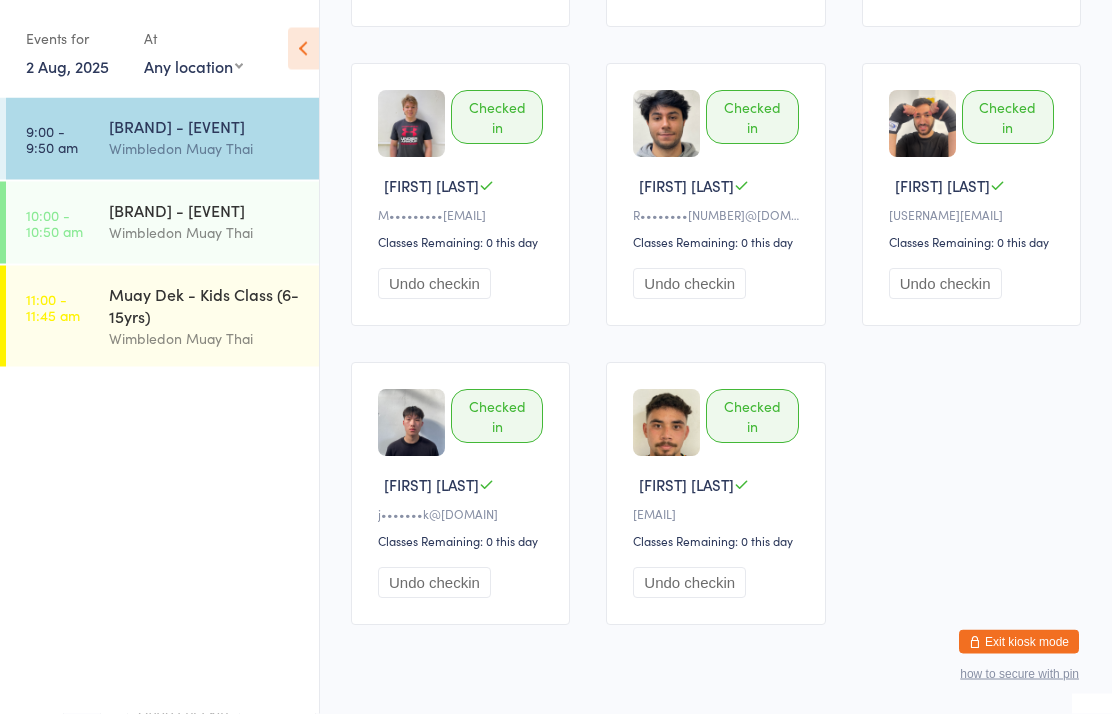 scroll, scrollTop: 481, scrollLeft: 0, axis: vertical 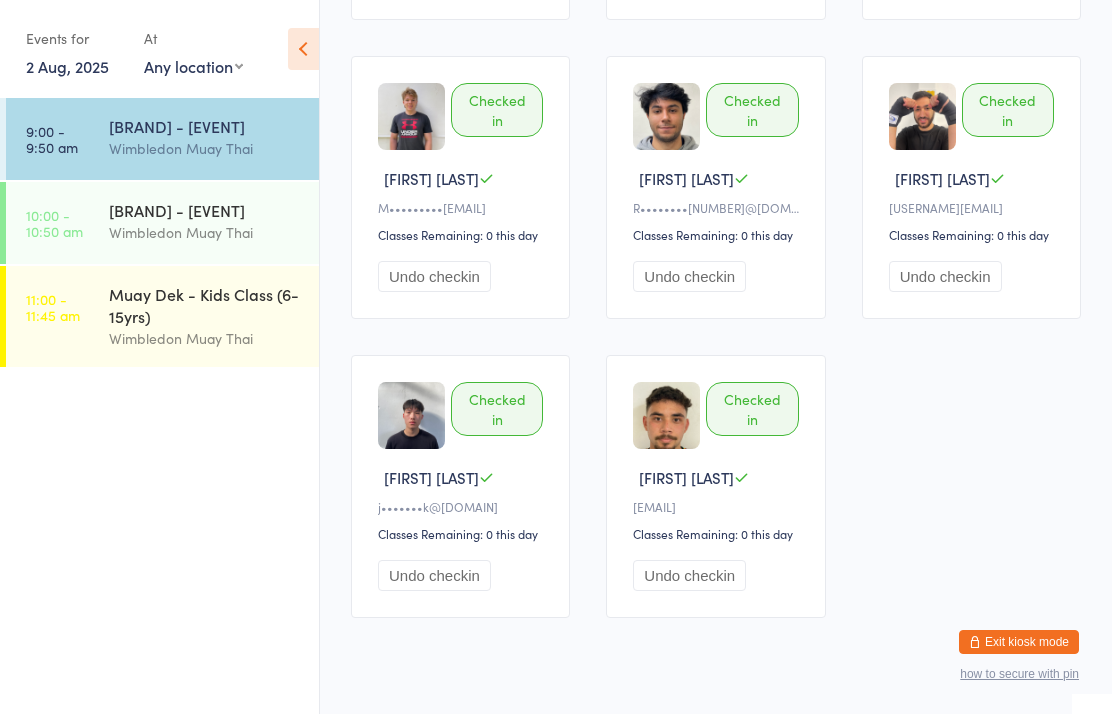 click on "[BRAND] - [EVENT]" at bounding box center (205, 210) 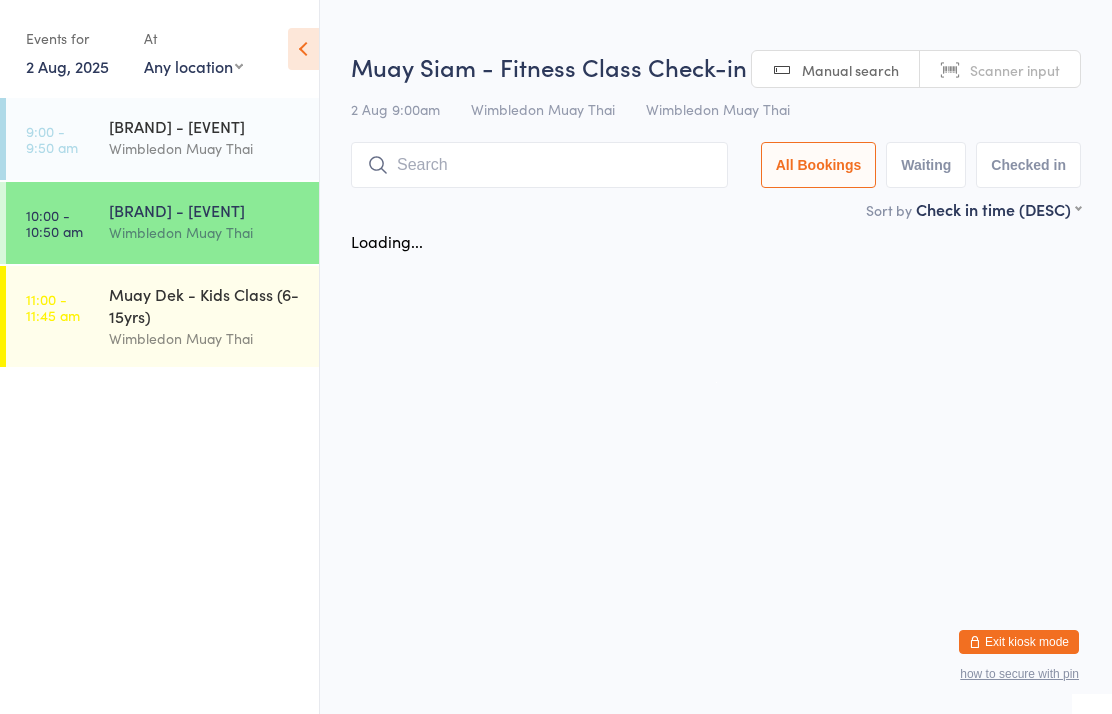 scroll, scrollTop: 0, scrollLeft: 0, axis: both 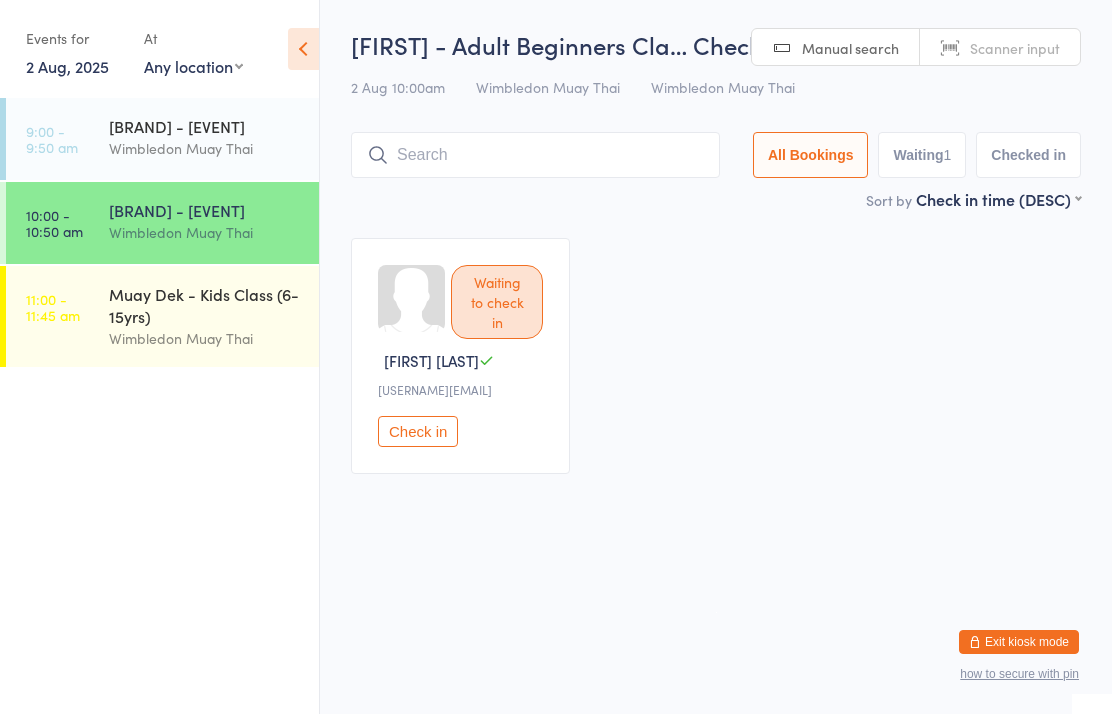 click on "Muay Dek - Kids Class (6-15yrs) Wimbledon Muay Thai" at bounding box center [214, 316] 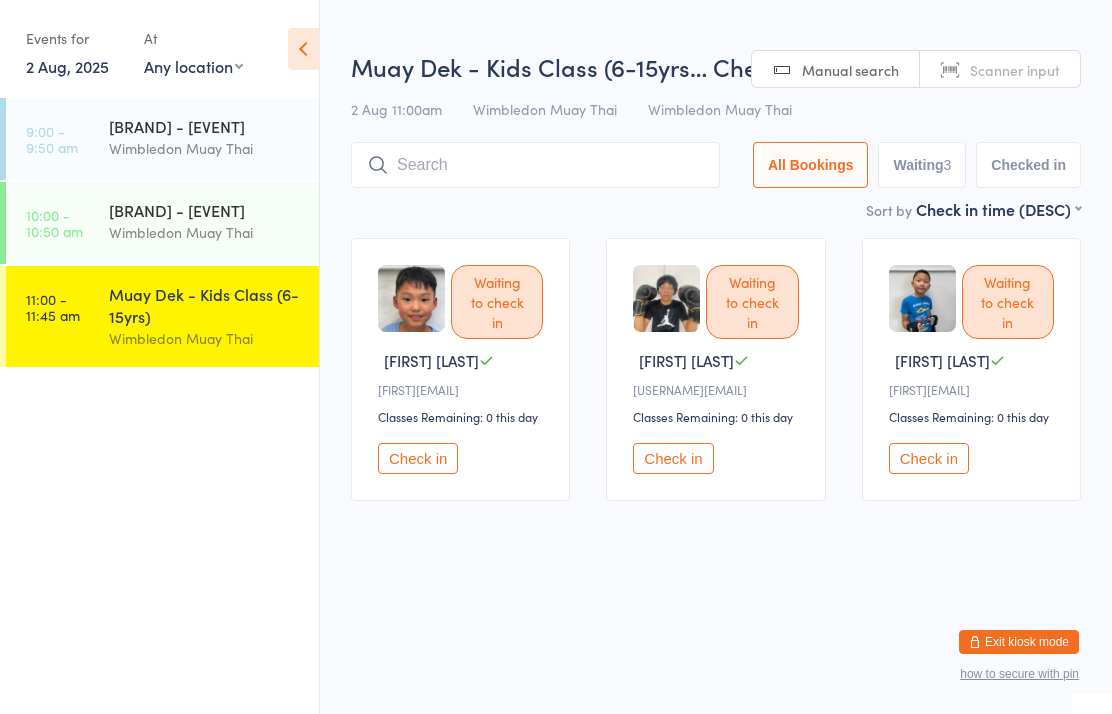 click on "Muay Mai - Adult Beginners Class Wimbledon Muay Thai" at bounding box center [214, 221] 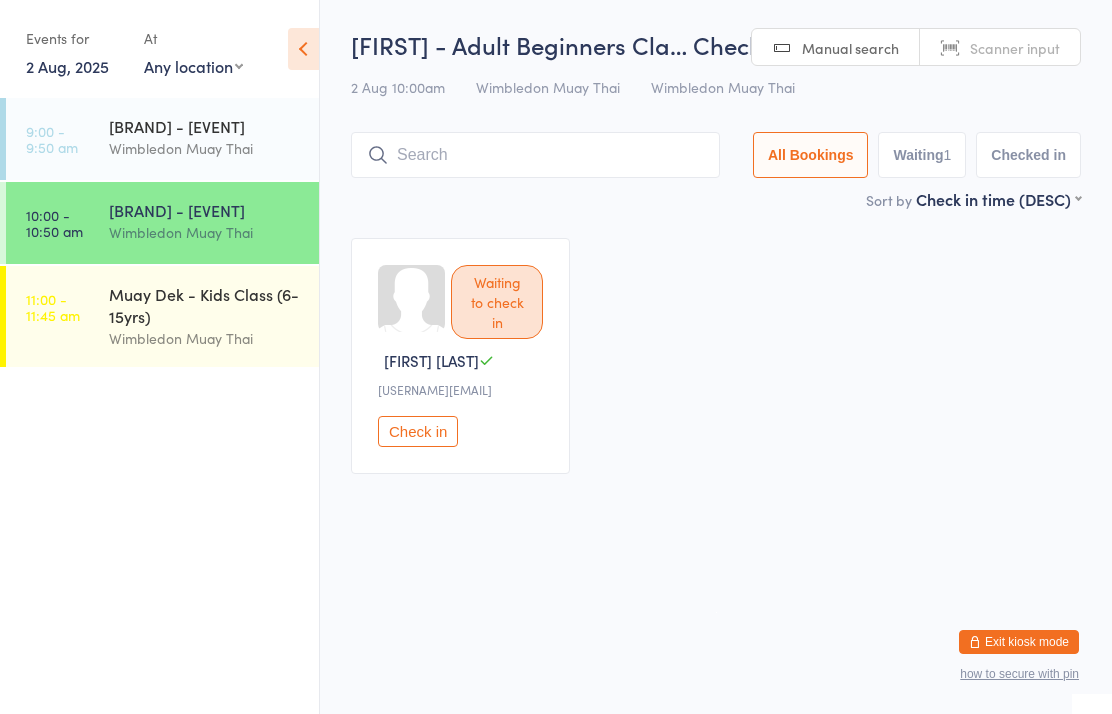 click at bounding box center (535, 155) 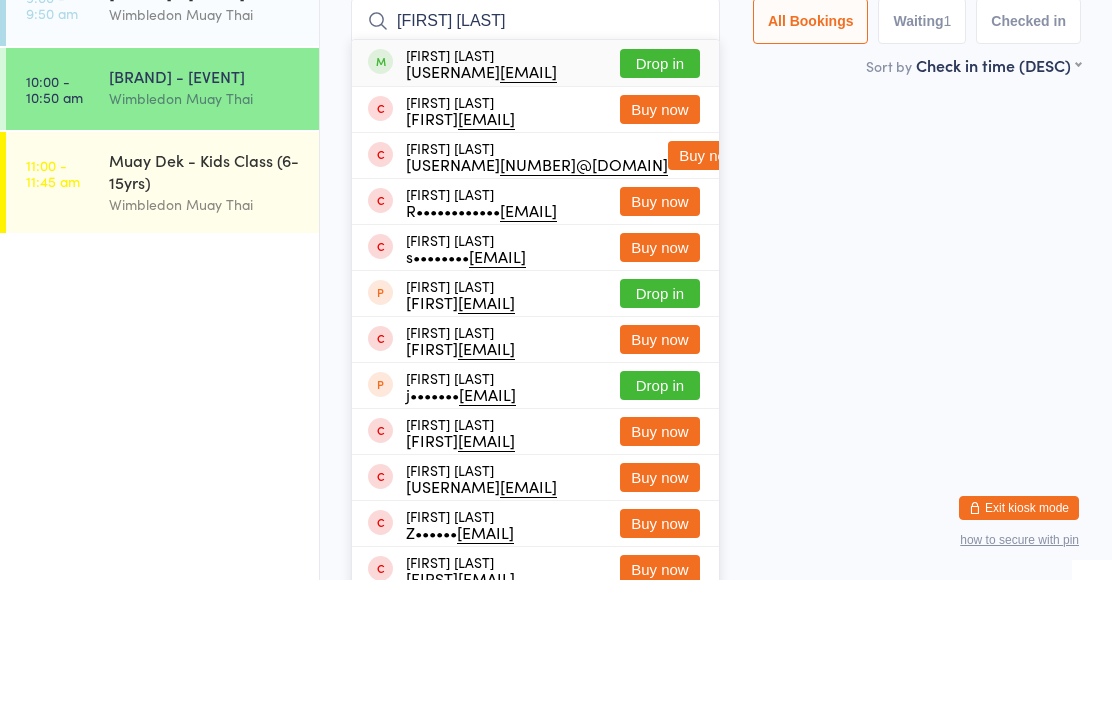 type on "[FIRST] [LAST]" 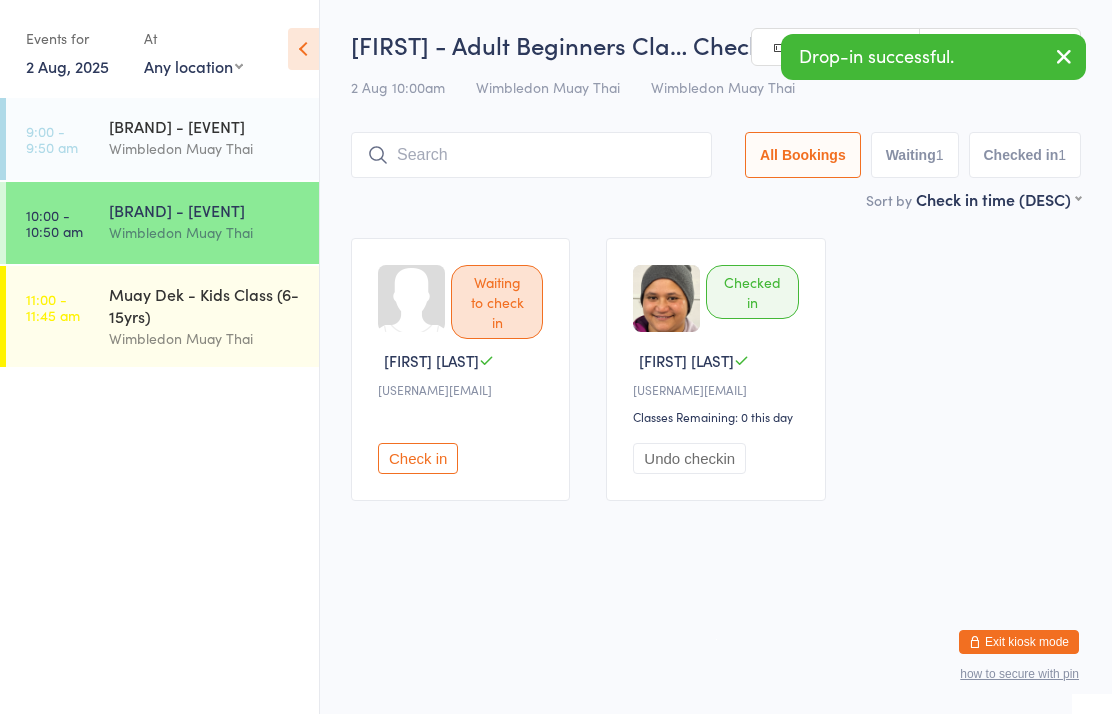 click on "Muay Mai - Adult Beginners Cla… Check-in 2 Aug 10:00am  Wimbledon Muay Thai  Wimbledon Muay Thai  Manual search Scanner input All Bookings Waiting  1 Checked in  1" at bounding box center [716, 108] 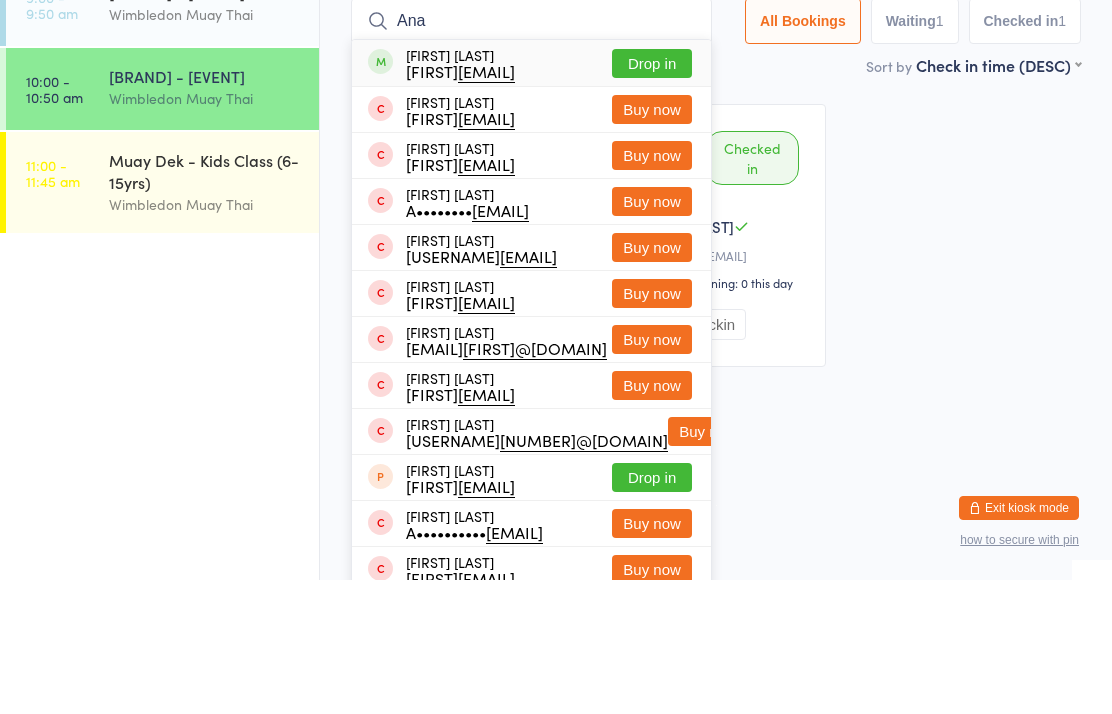 type on "Ana" 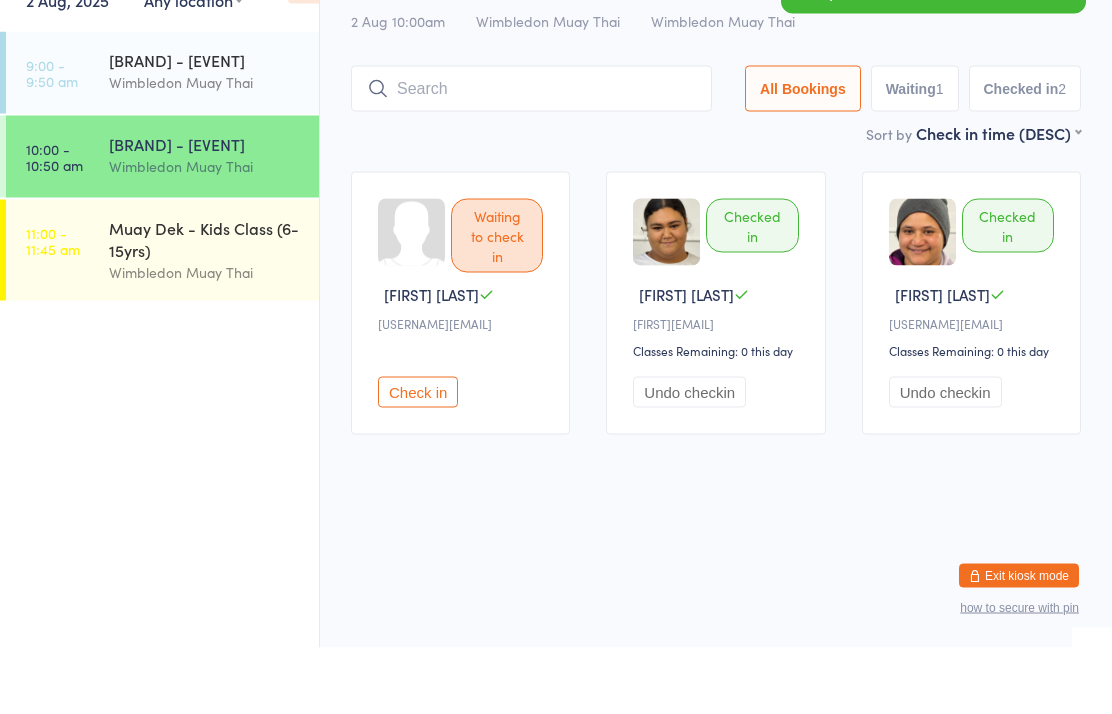 click at bounding box center (531, 155) 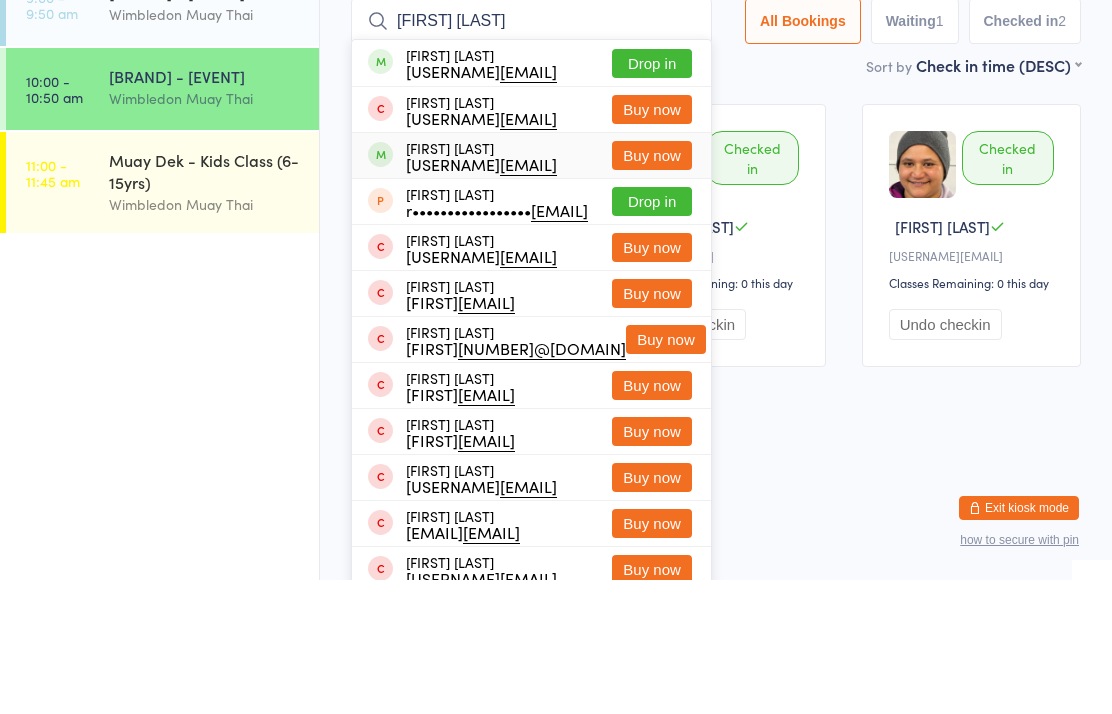 type on "[FIRST] [LAST]" 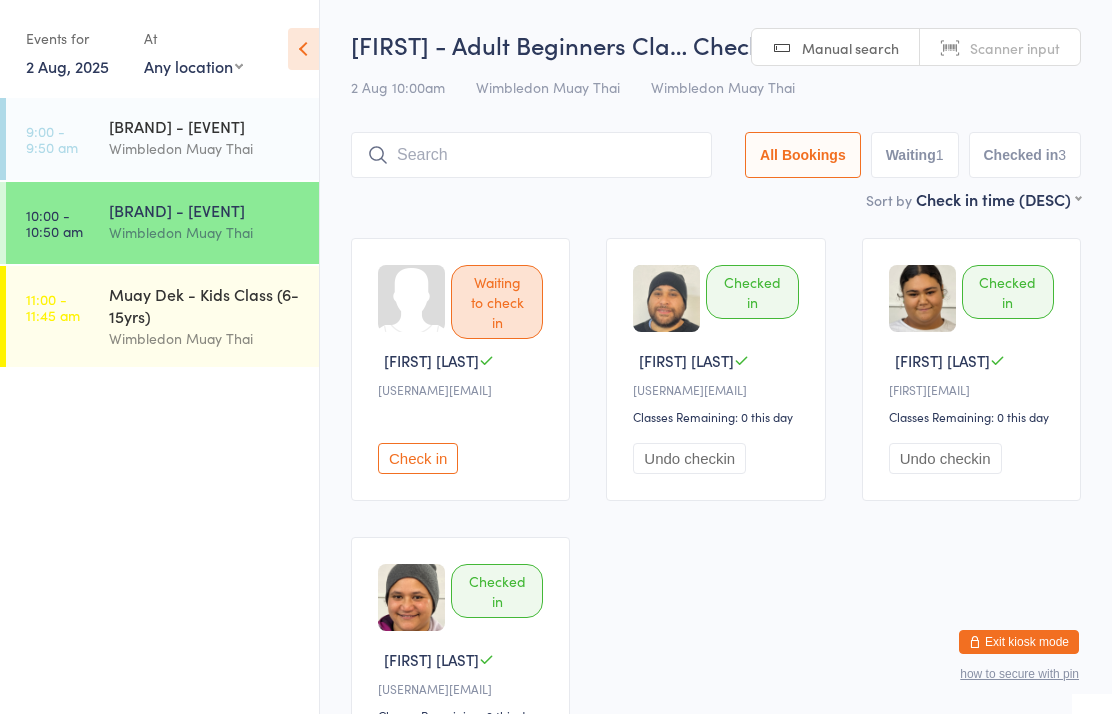 click at bounding box center (531, 155) 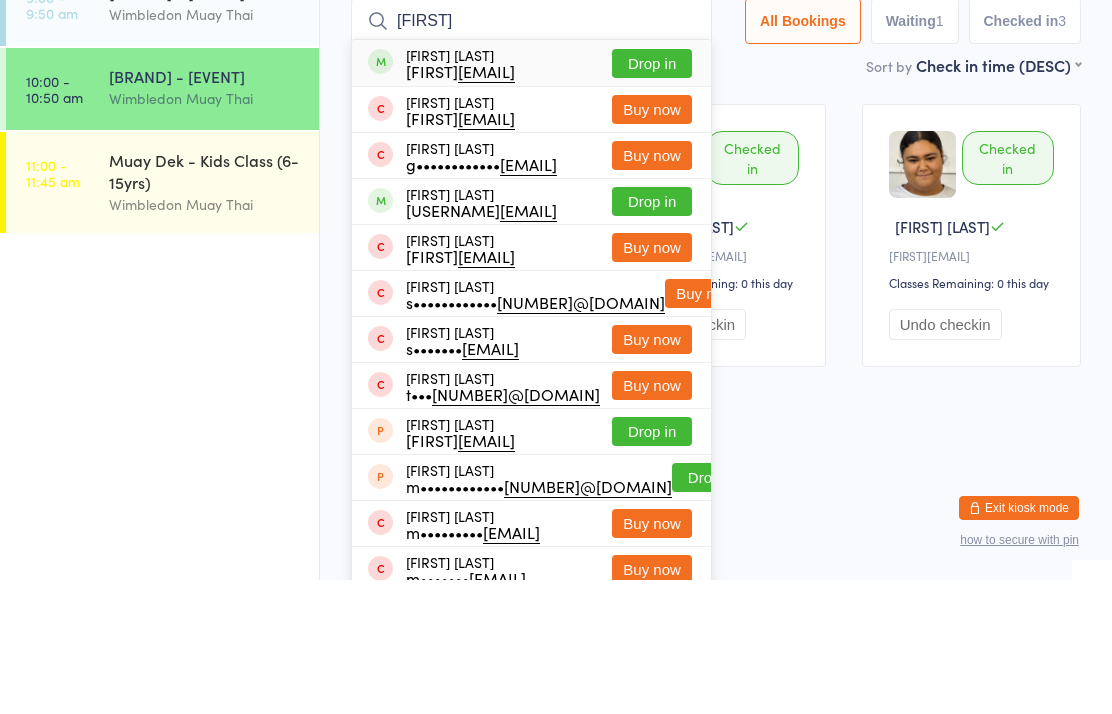 type on "[FIRST]" 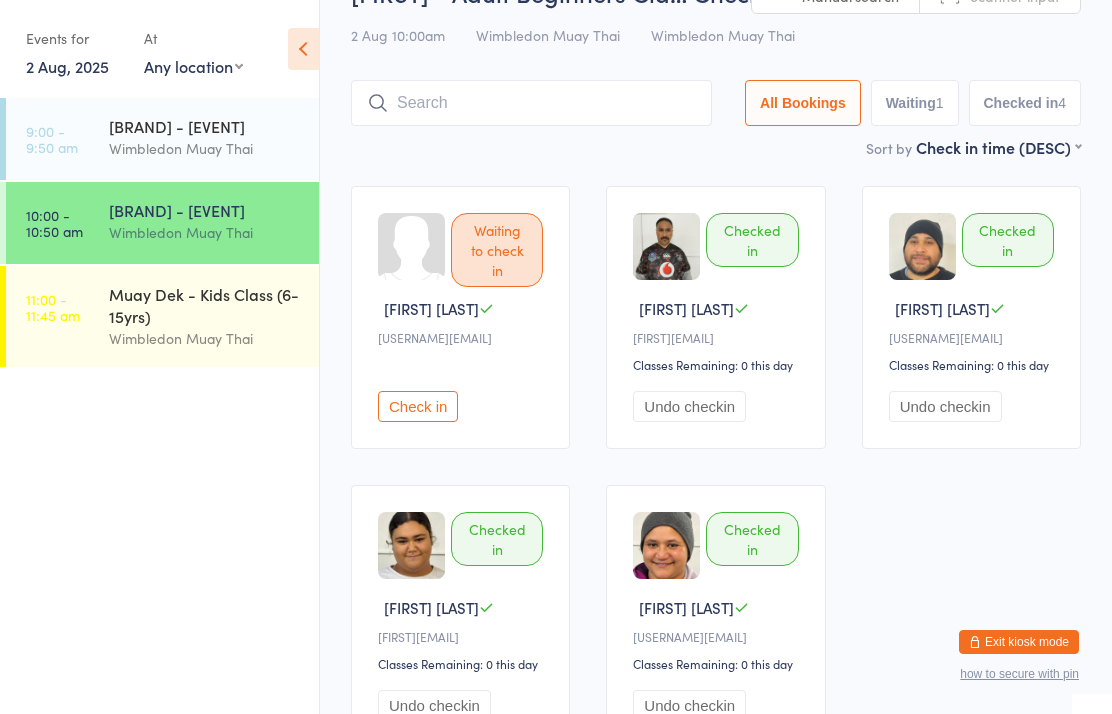 scroll, scrollTop: 44, scrollLeft: 0, axis: vertical 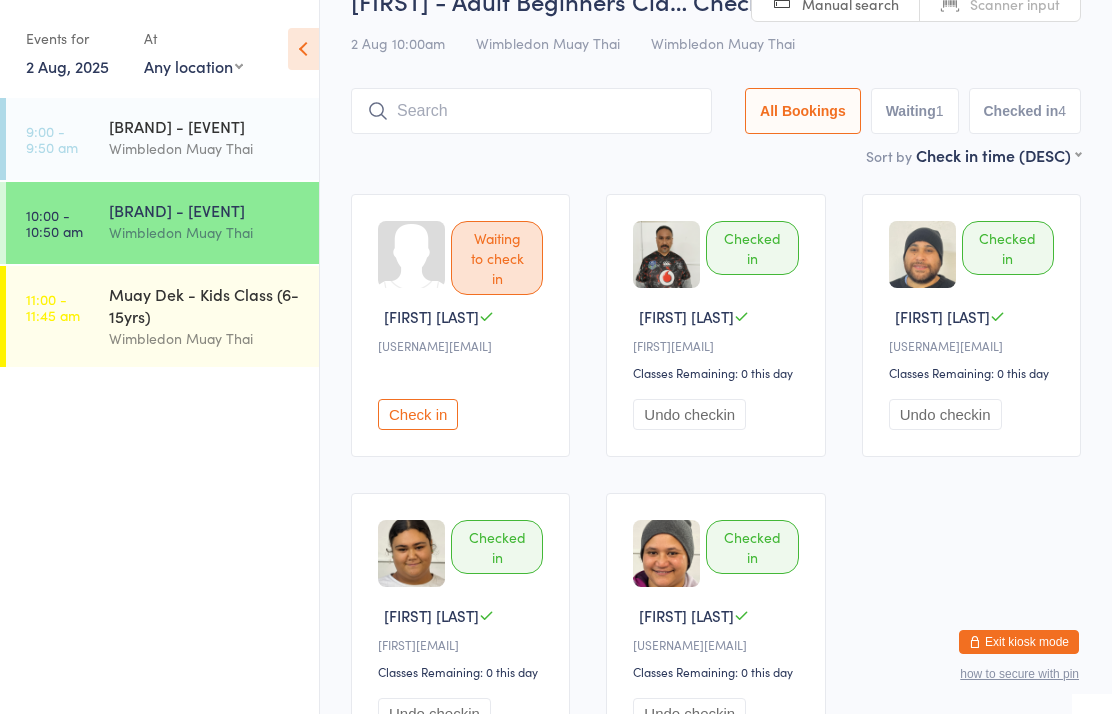 click at bounding box center (531, 111) 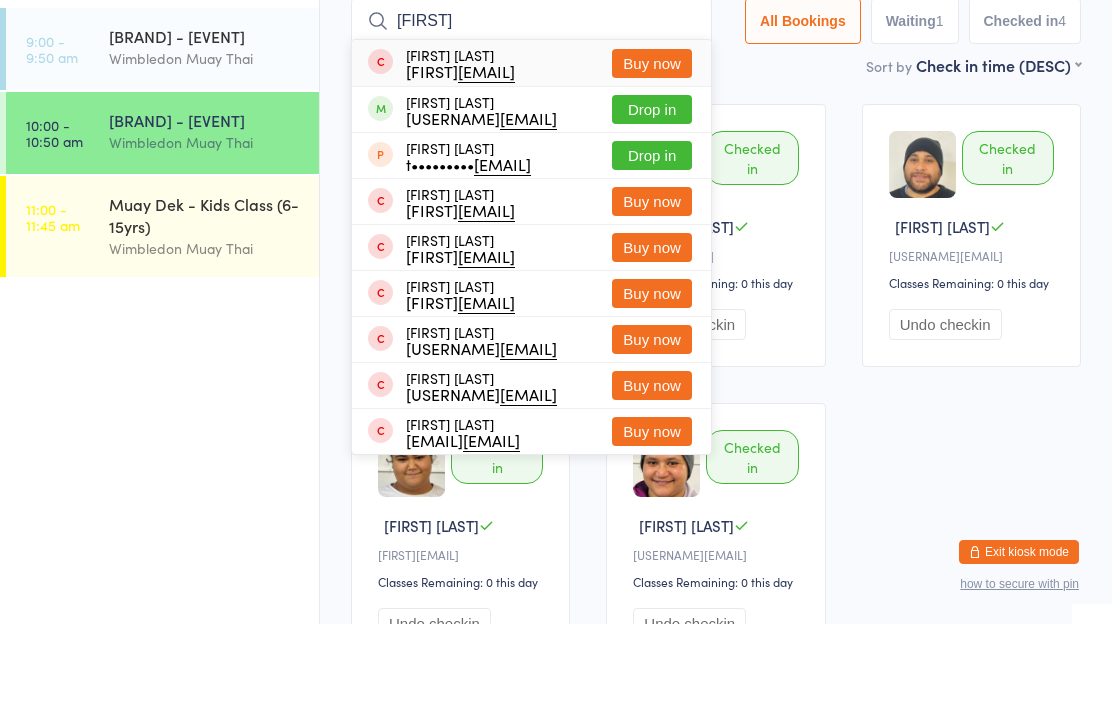 type on "[FIRST]" 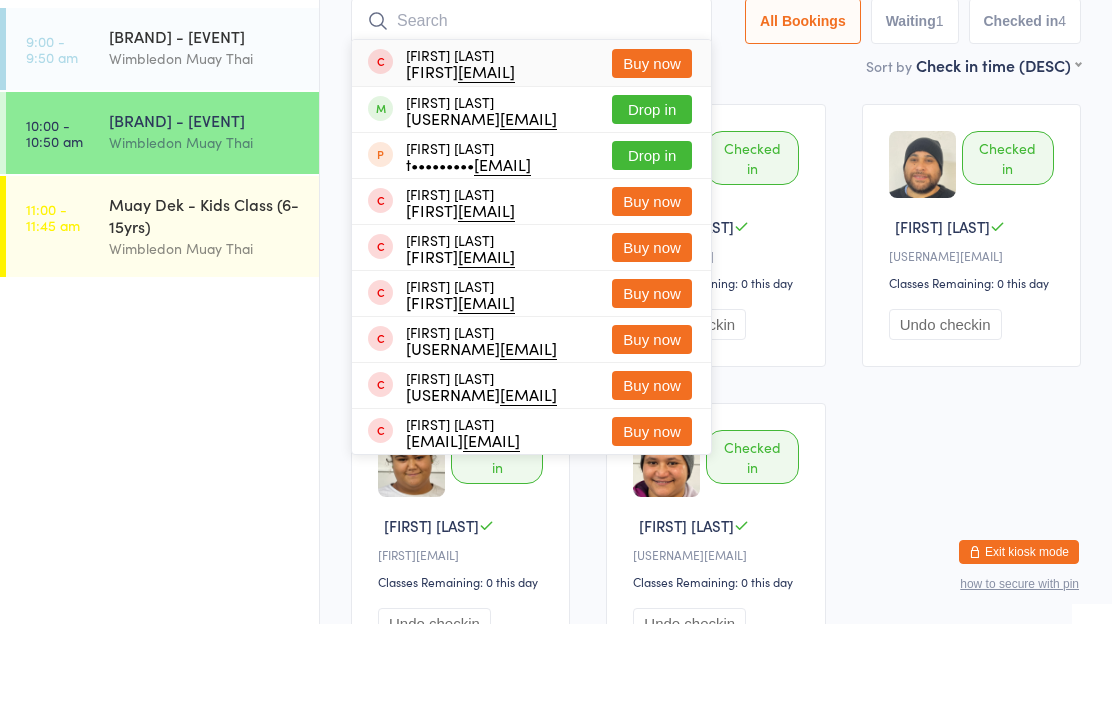 scroll, scrollTop: 134, scrollLeft: 0, axis: vertical 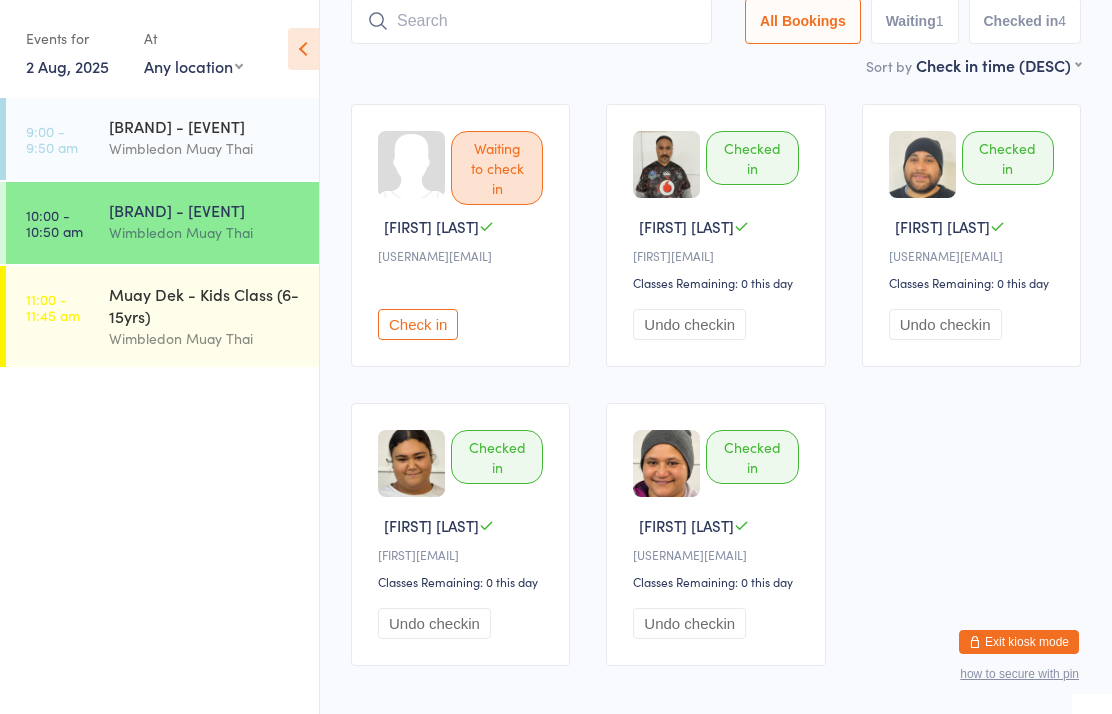 click at bounding box center (531, 21) 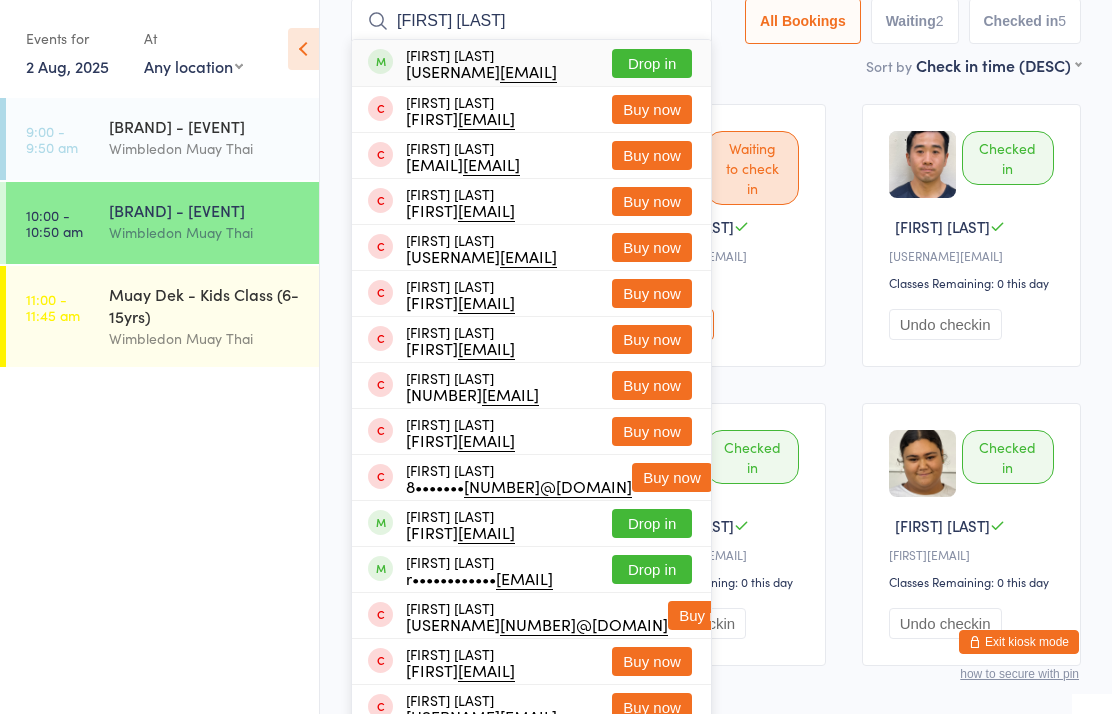 type on "[FIRST] [LAST]" 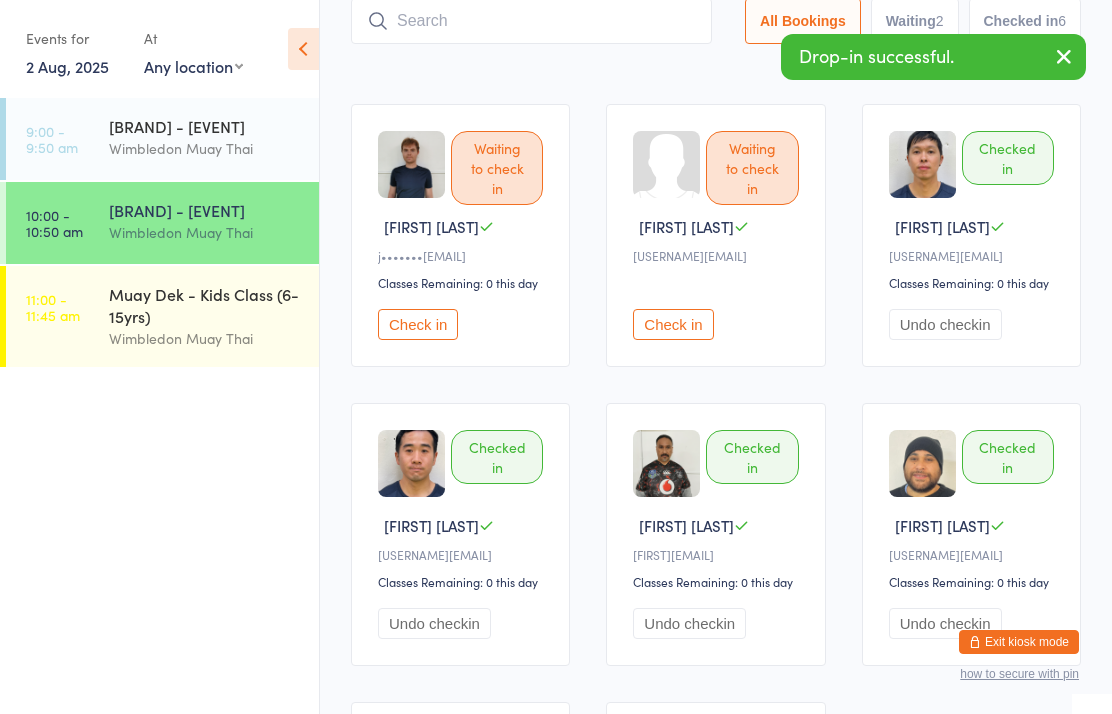 click at bounding box center (531, 21) 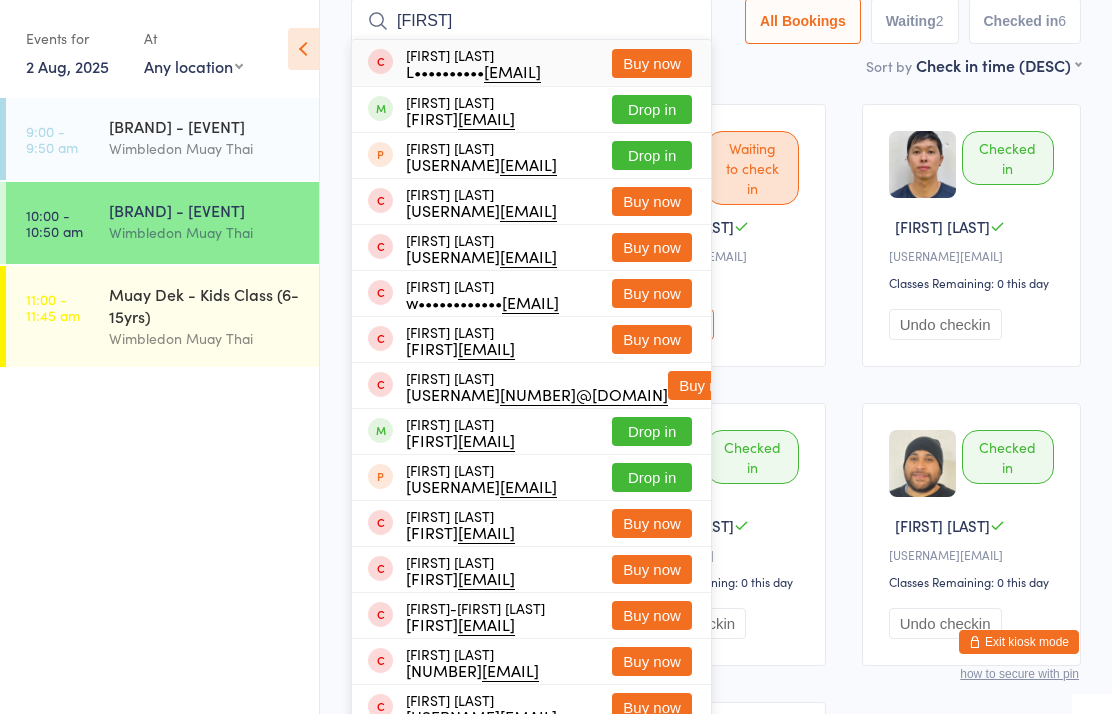 type on "[FIRST]" 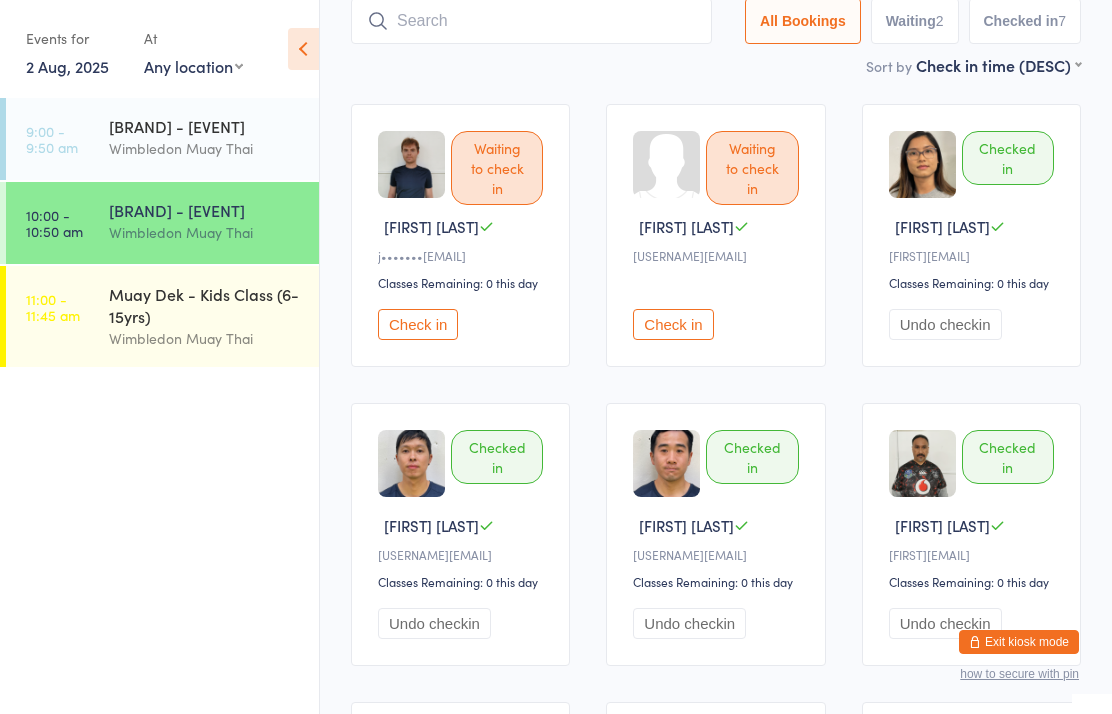 click on "Check in" at bounding box center [418, 324] 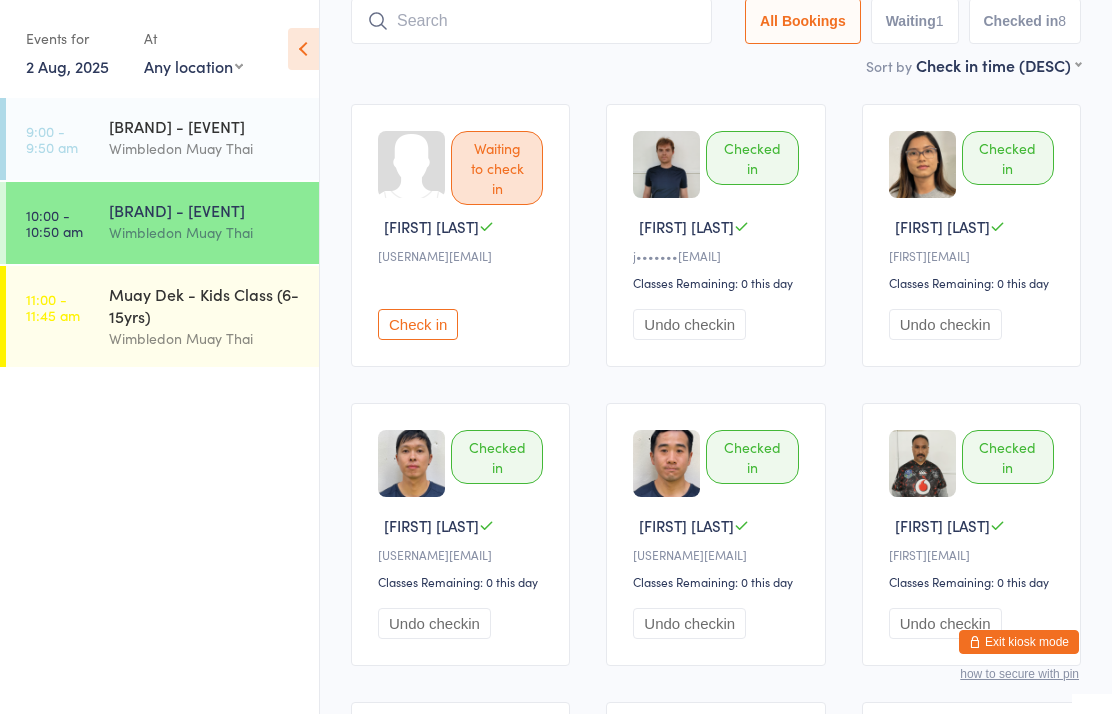 click on "Check in" at bounding box center (418, 324) 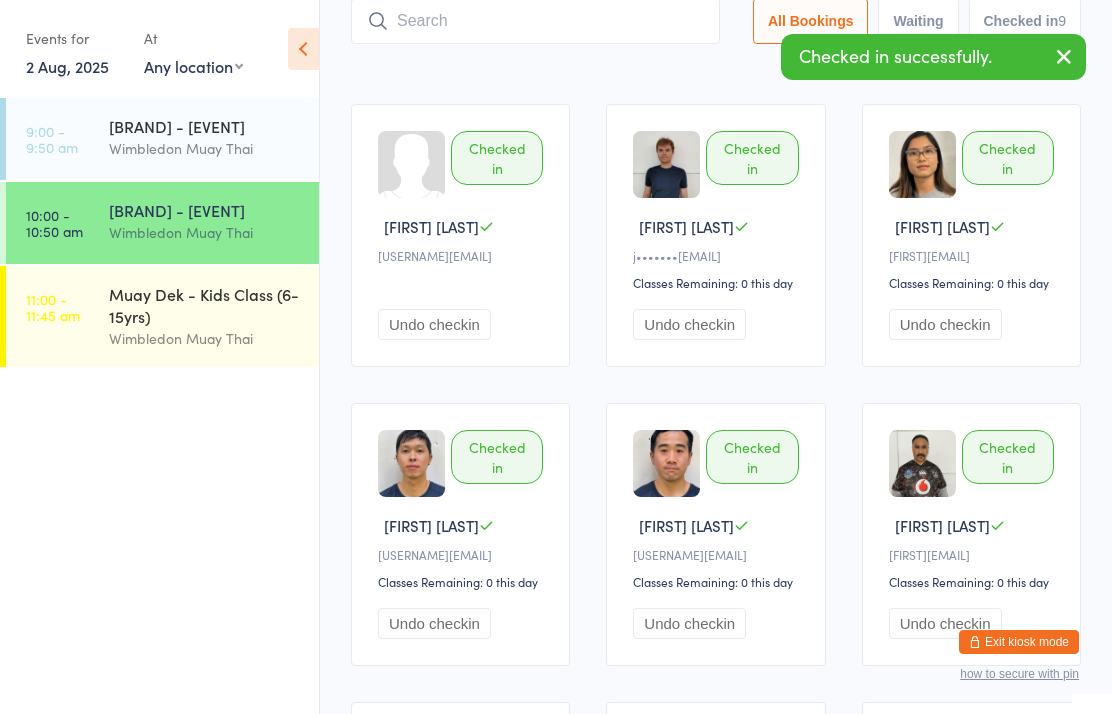 click on "[BRAND] - [EVENT]… Check-in [DATE] [TIME] [BRAND] [BRAND] [SEARCH_TYPE] [BOOKING_STATUS] [BOOKING_STATUS] [NUMBER]" at bounding box center (716, -26) 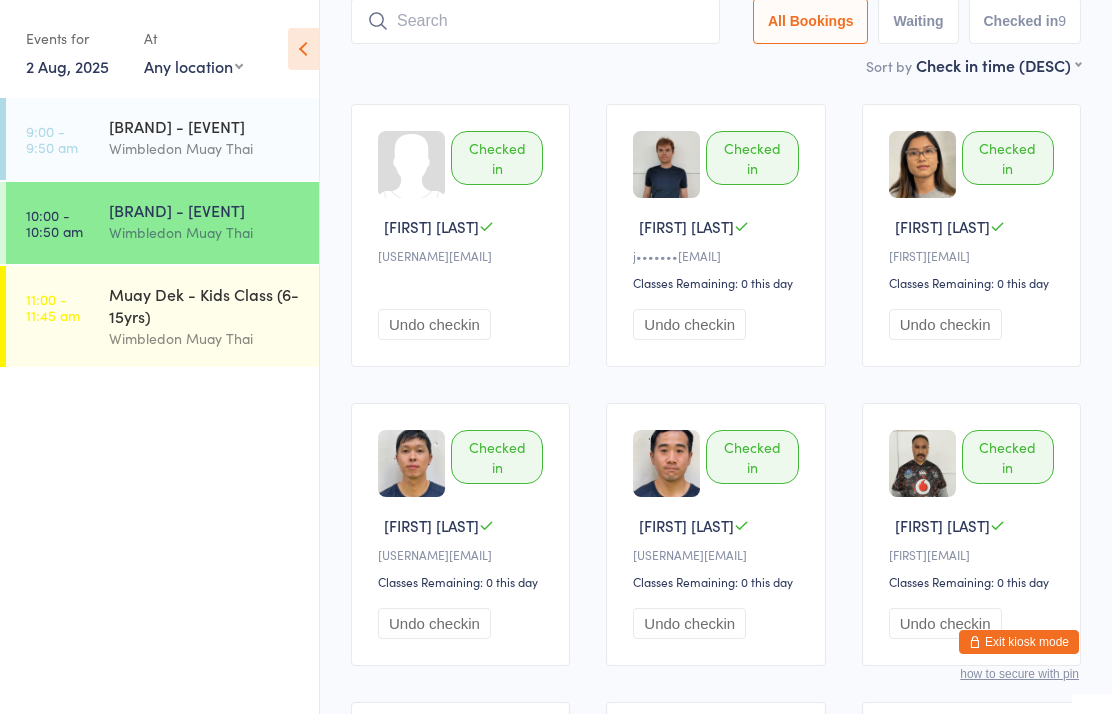 scroll, scrollTop: 133, scrollLeft: 0, axis: vertical 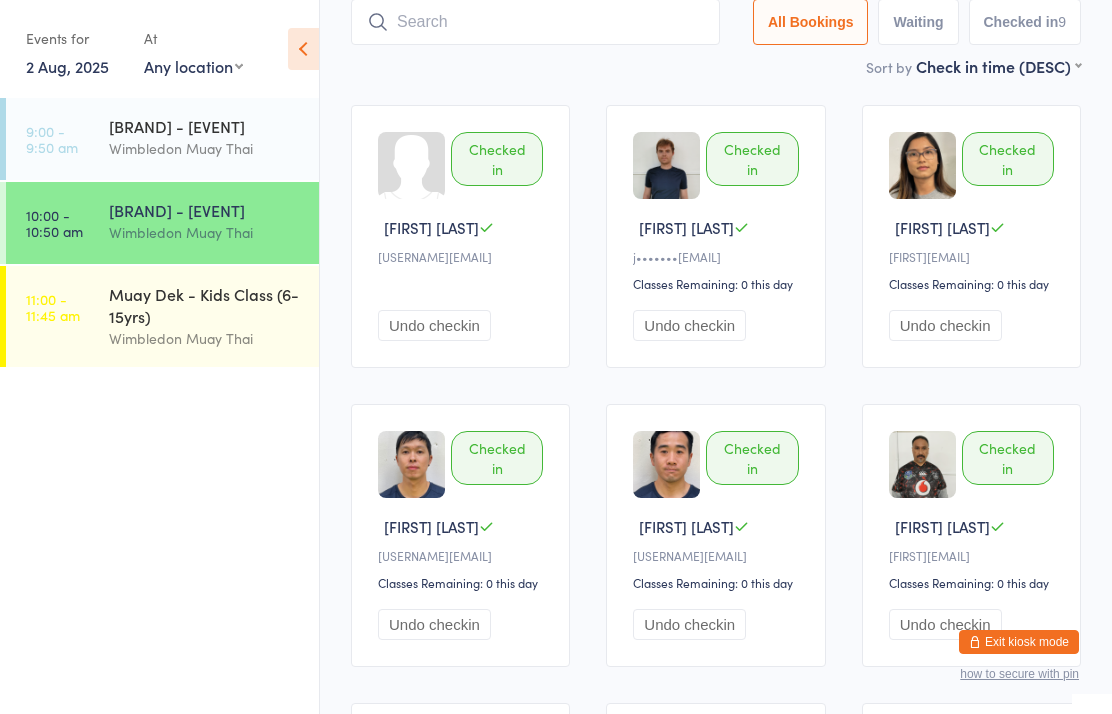 click at bounding box center (535, 22) 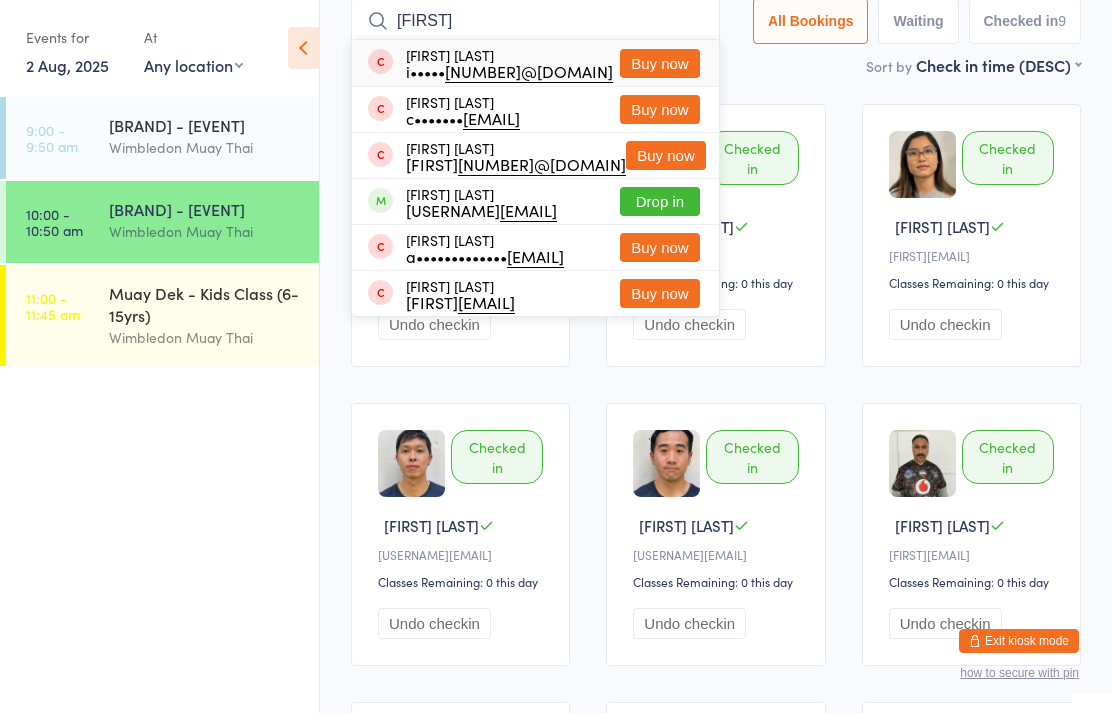 type on "[FIRST]" 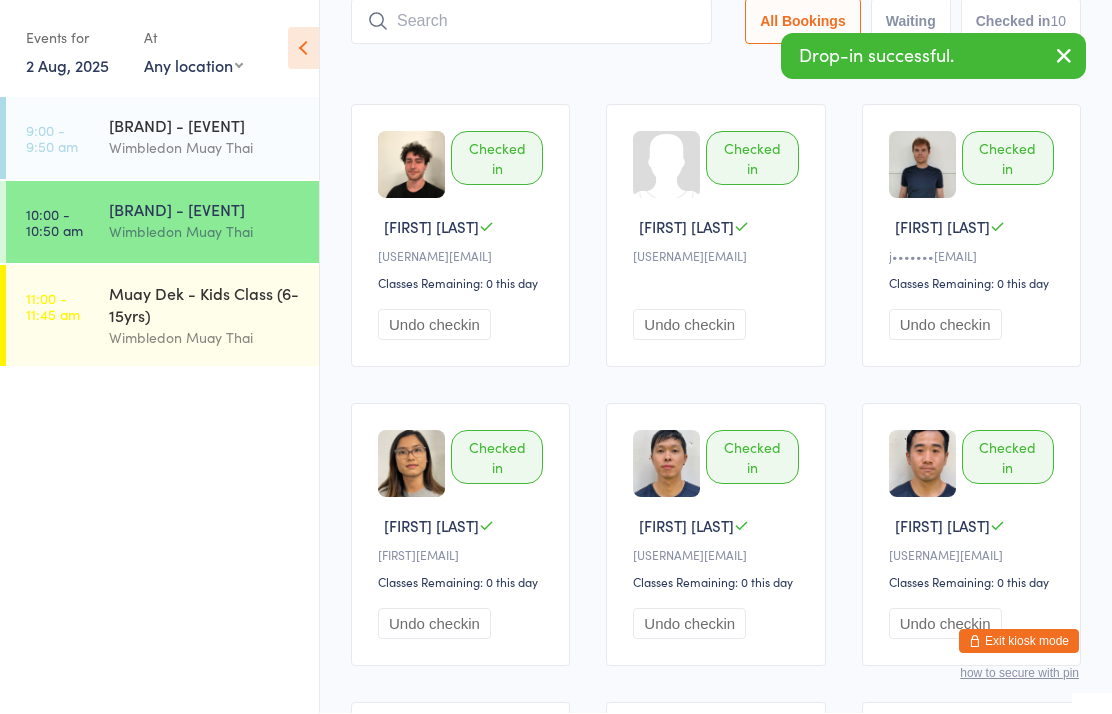 click on "[BRAND] - [EVENT]" at bounding box center (205, 210) 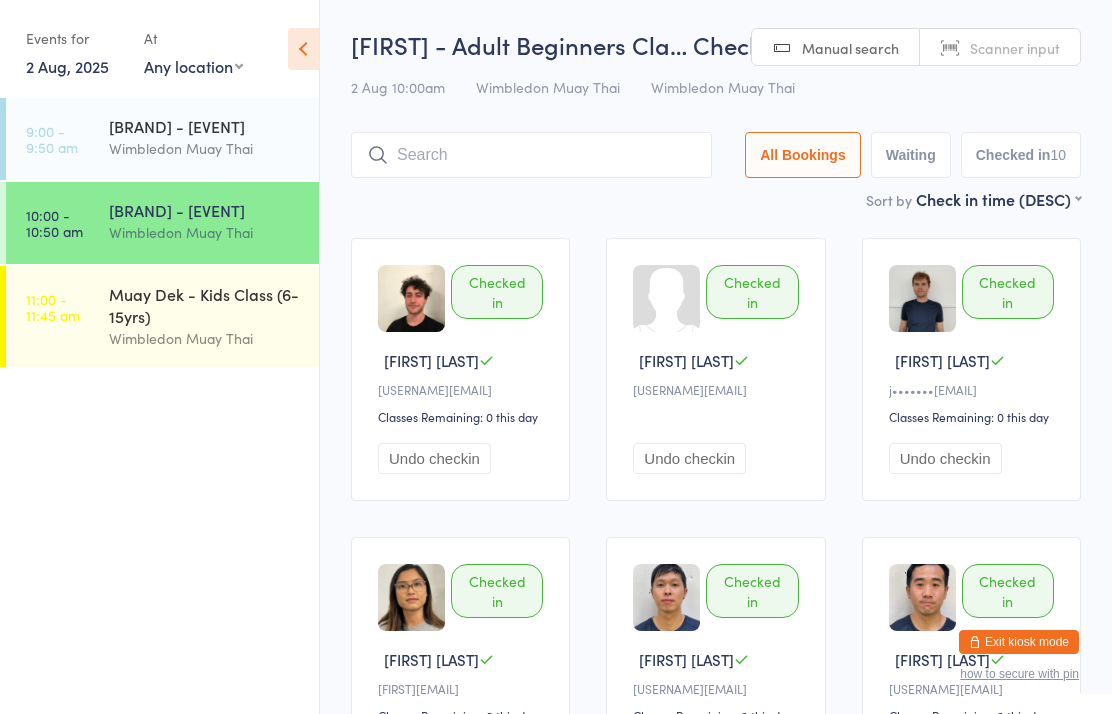 click on "10:00 - 10:50 am Muay Mai - Adult Beginners Class Wimbledon Muay Thai" at bounding box center [162, 223] 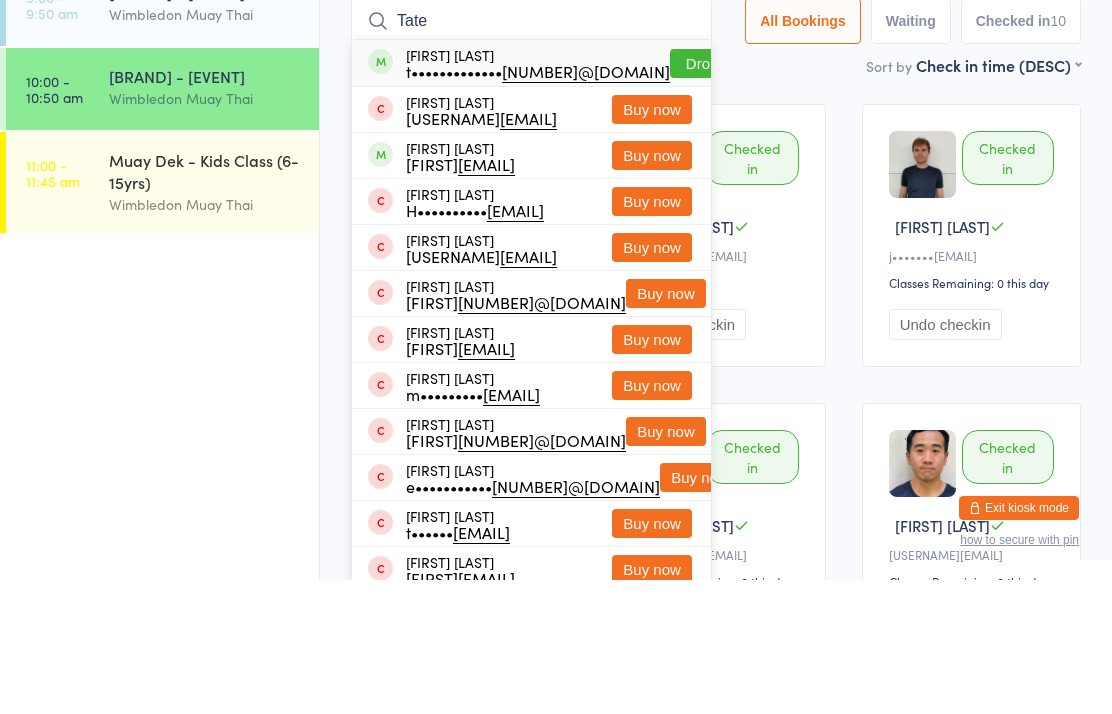type on "Tate" 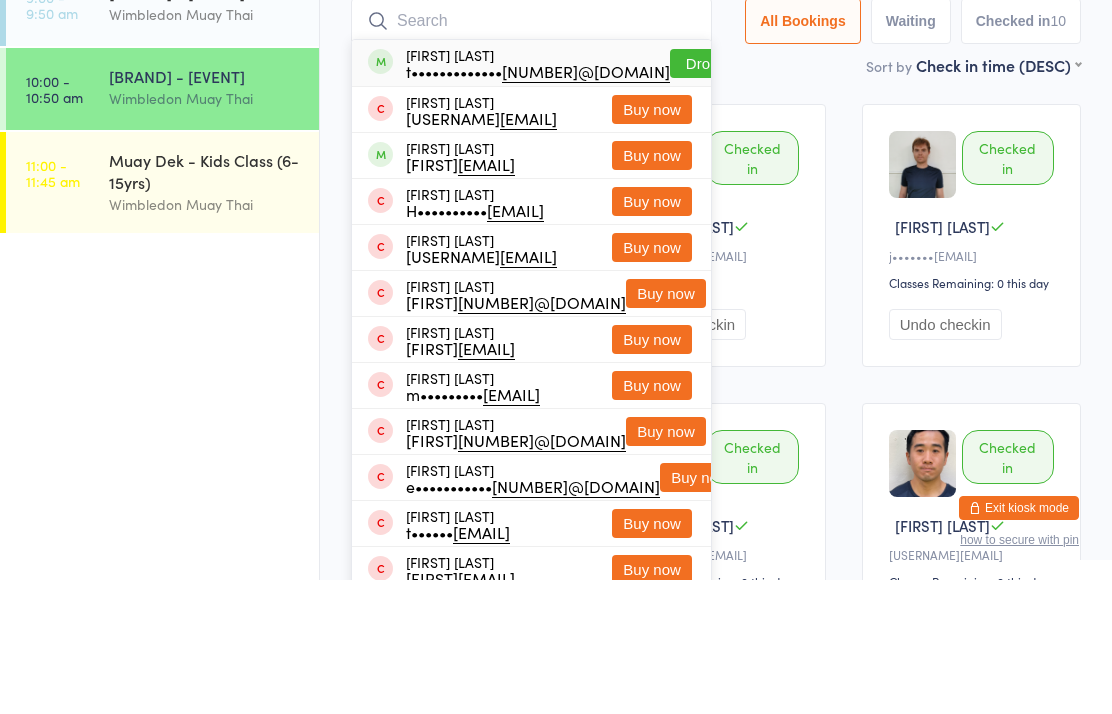 scroll, scrollTop: 134, scrollLeft: 0, axis: vertical 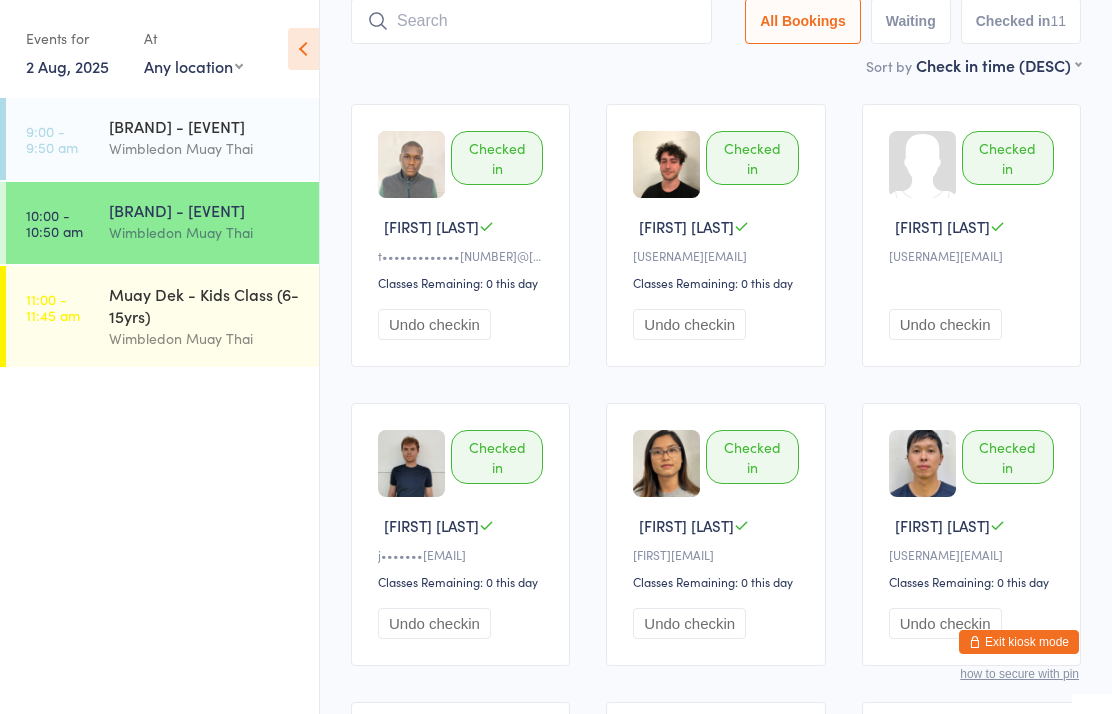 click at bounding box center [531, 21] 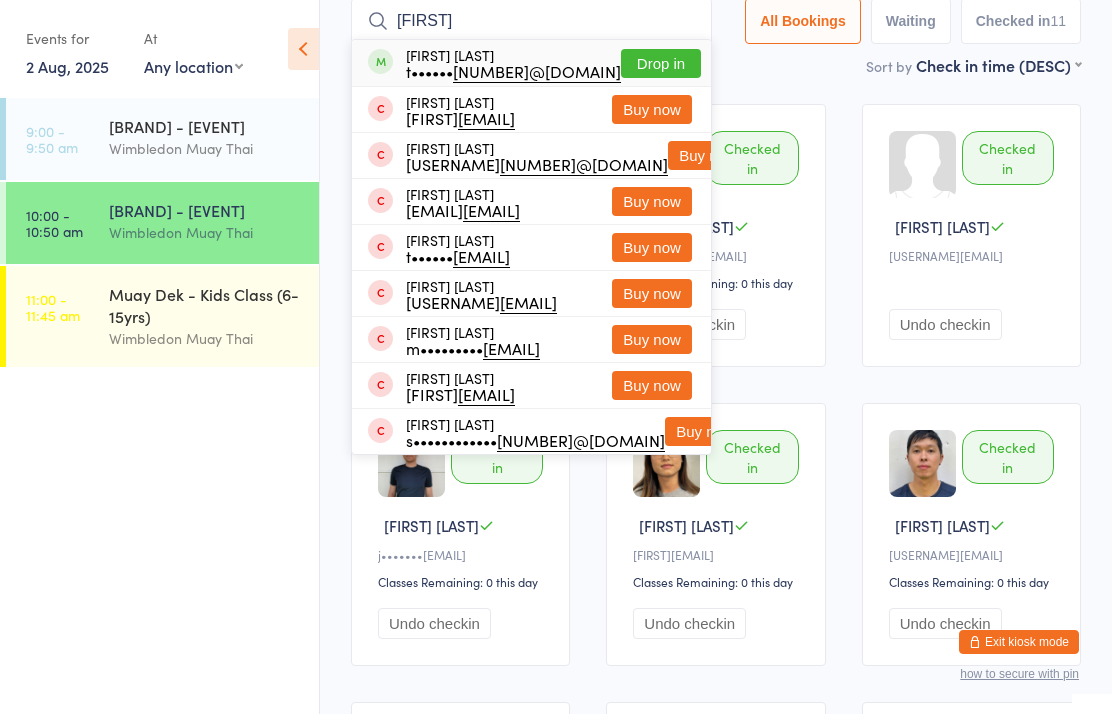 type on "[FIRST]" 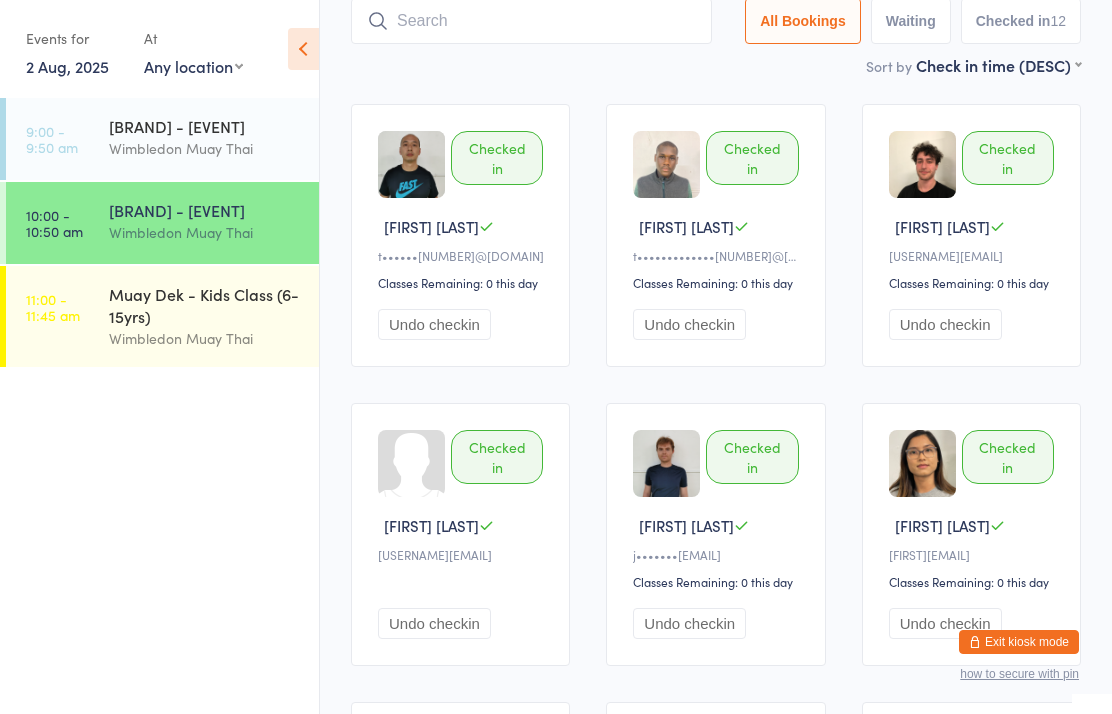 click on "10:00 - 10:50 am Muay Mai - Adult Beginners Class Wimbledon Muay Thai" at bounding box center [162, 223] 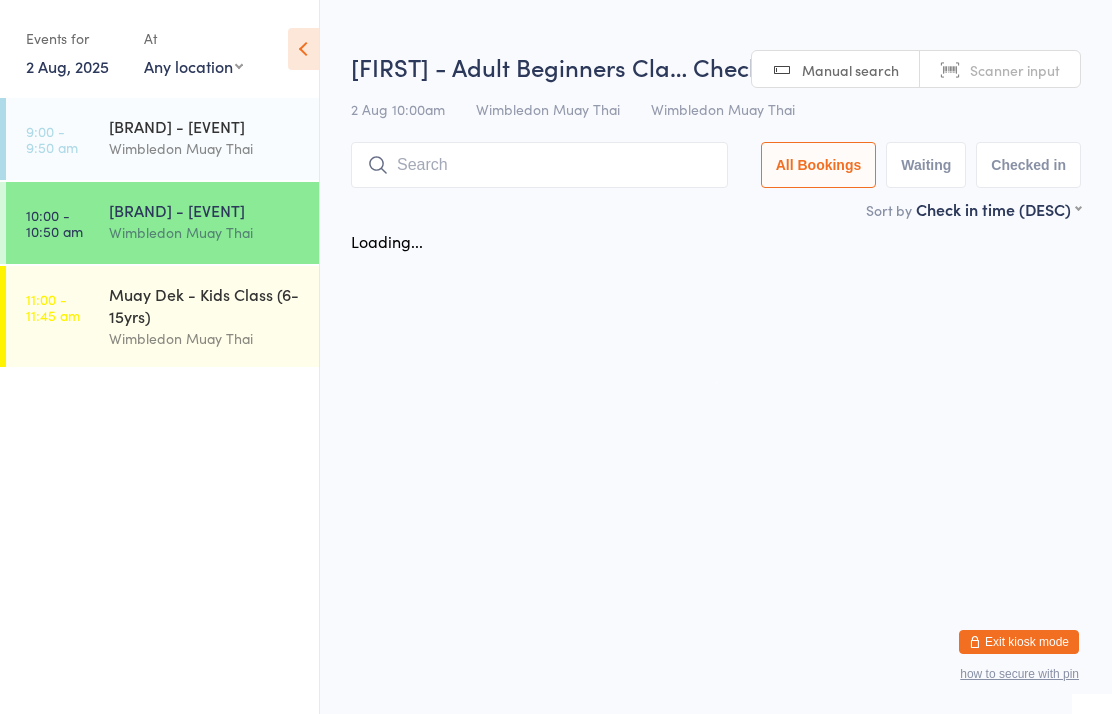 scroll, scrollTop: 0, scrollLeft: 0, axis: both 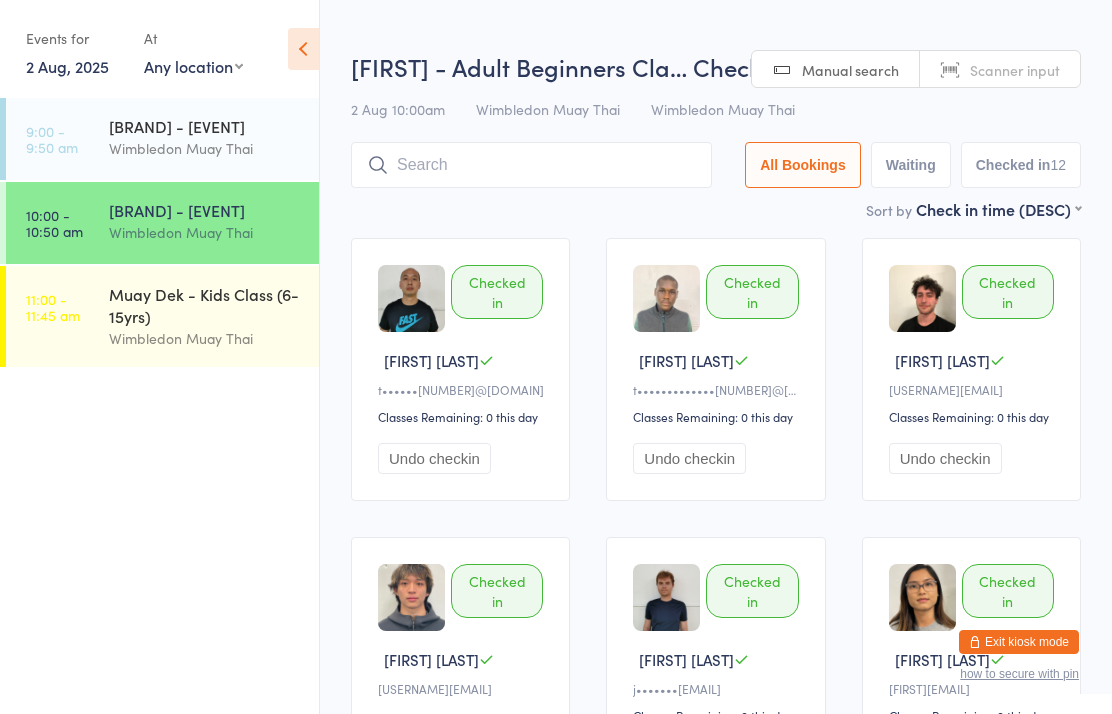 click on "Muay Dek - Kids Class (6-15yrs)" at bounding box center (205, 305) 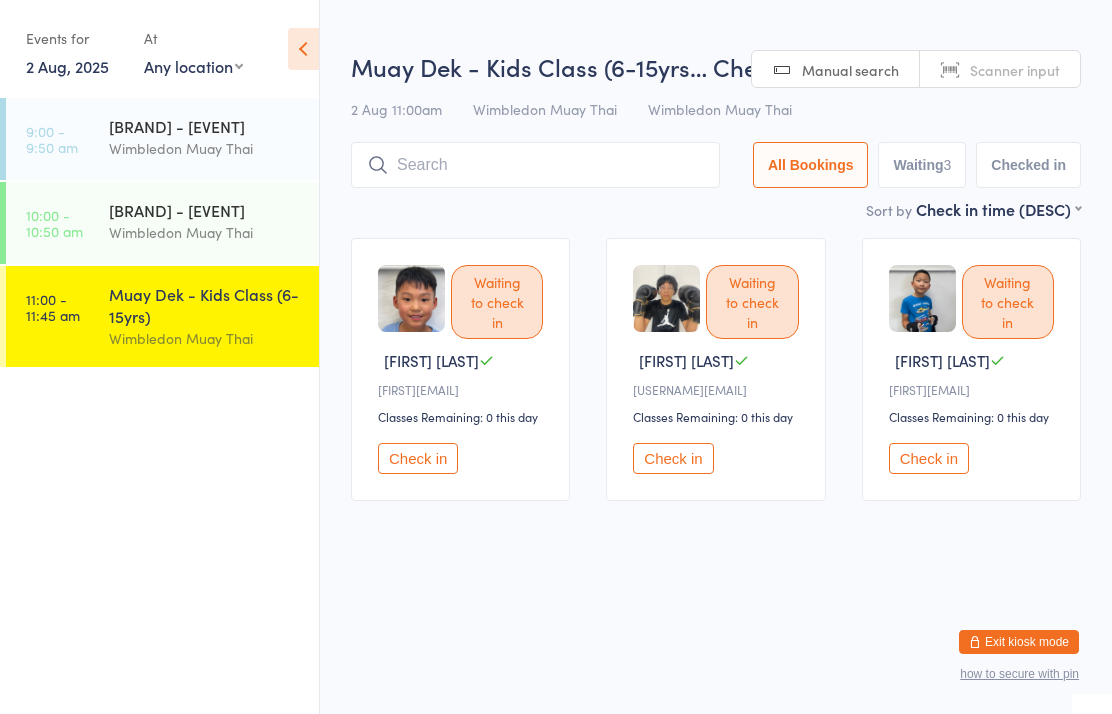 click on "[BRAND] - [EVENT]" at bounding box center (205, 210) 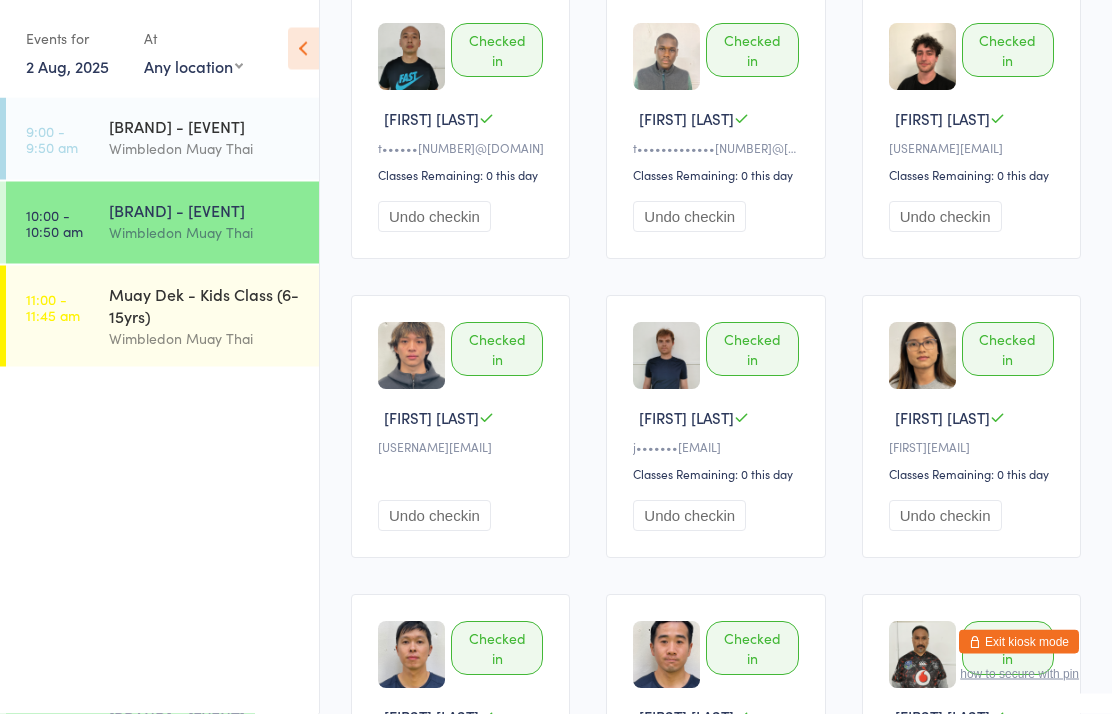 scroll, scrollTop: 242, scrollLeft: 0, axis: vertical 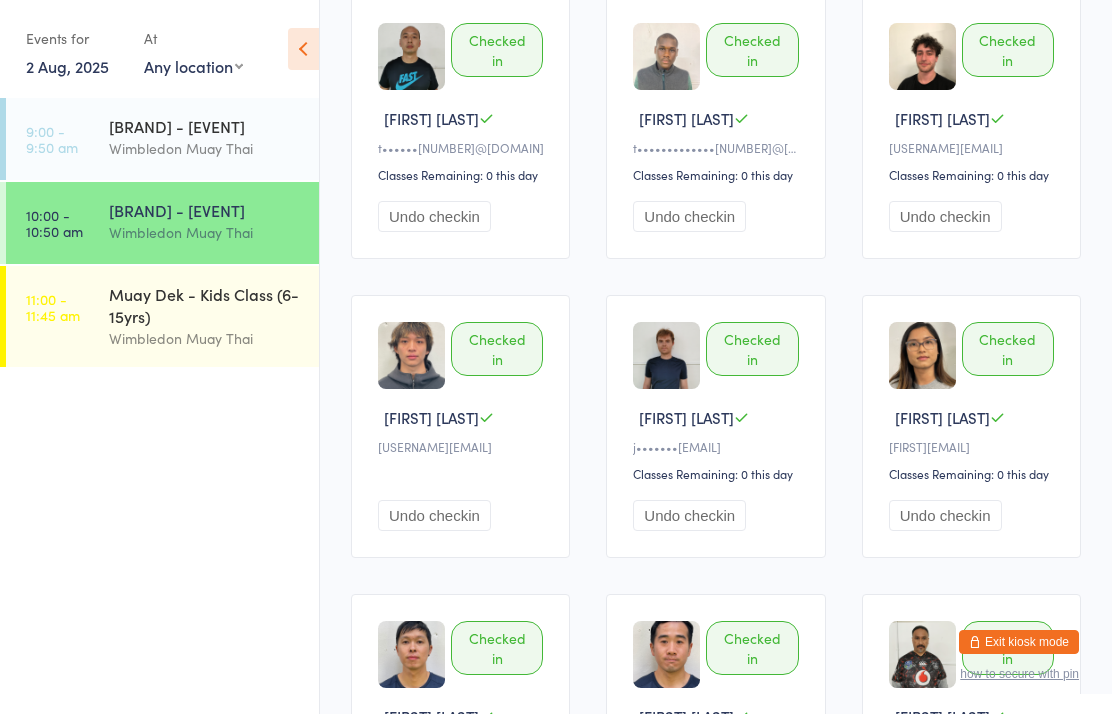 click on "10:00 - 10:50 am" at bounding box center [54, 223] 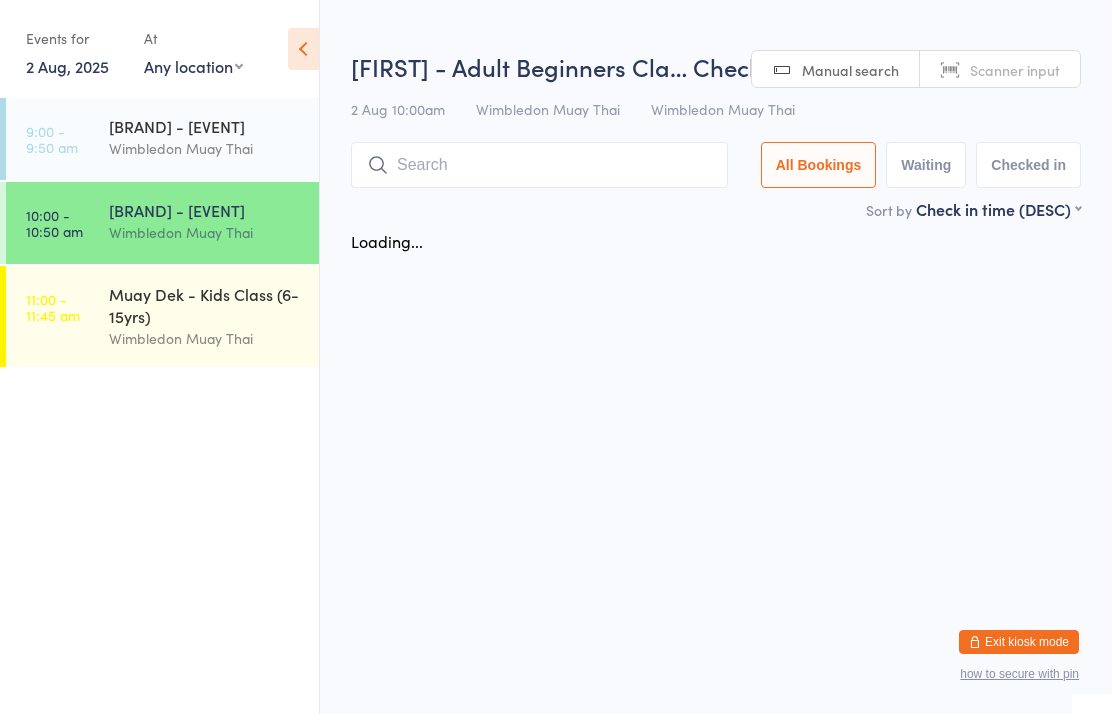 scroll, scrollTop: 0, scrollLeft: 0, axis: both 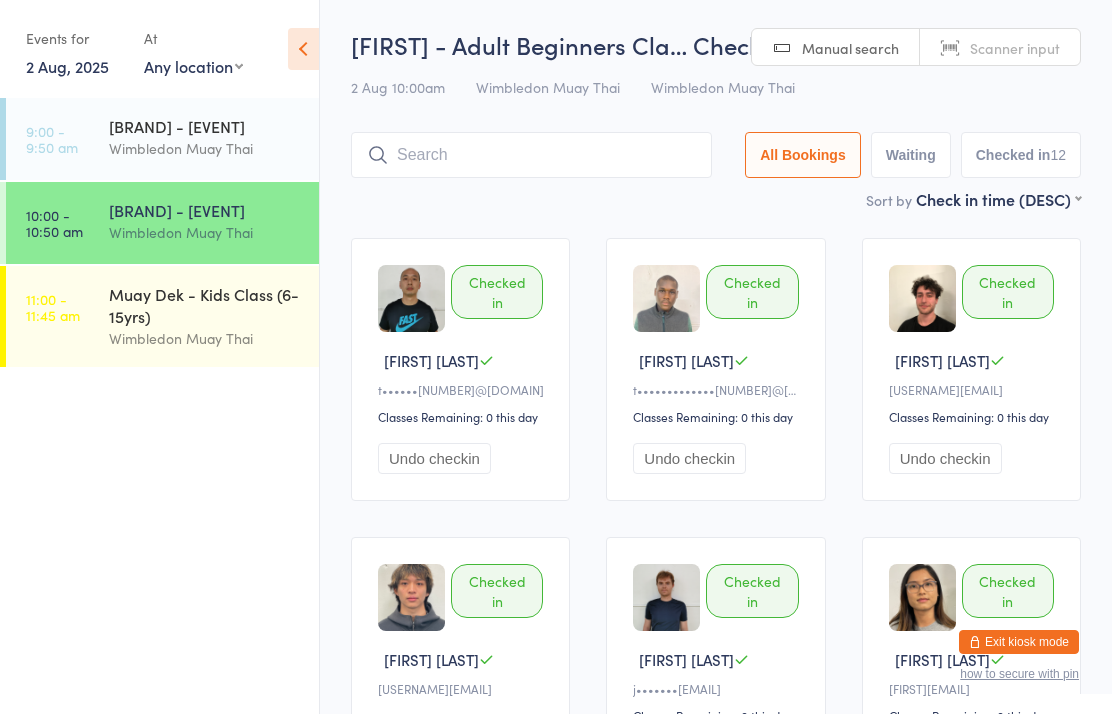 click at bounding box center [531, 155] 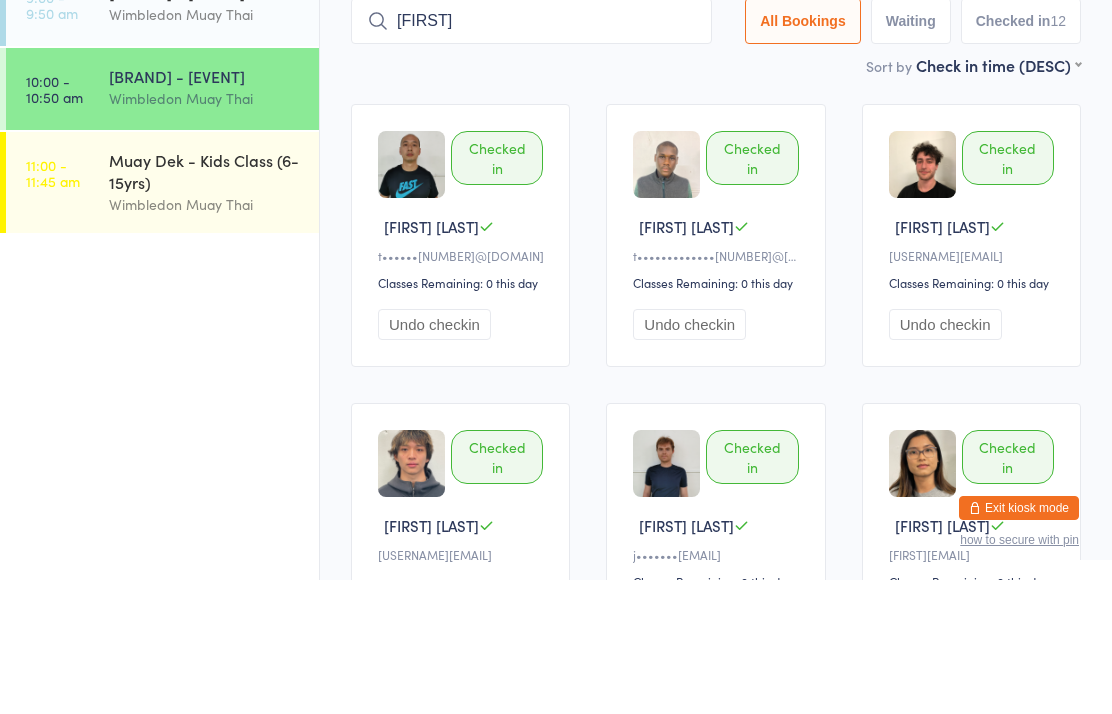type on "Bailey" 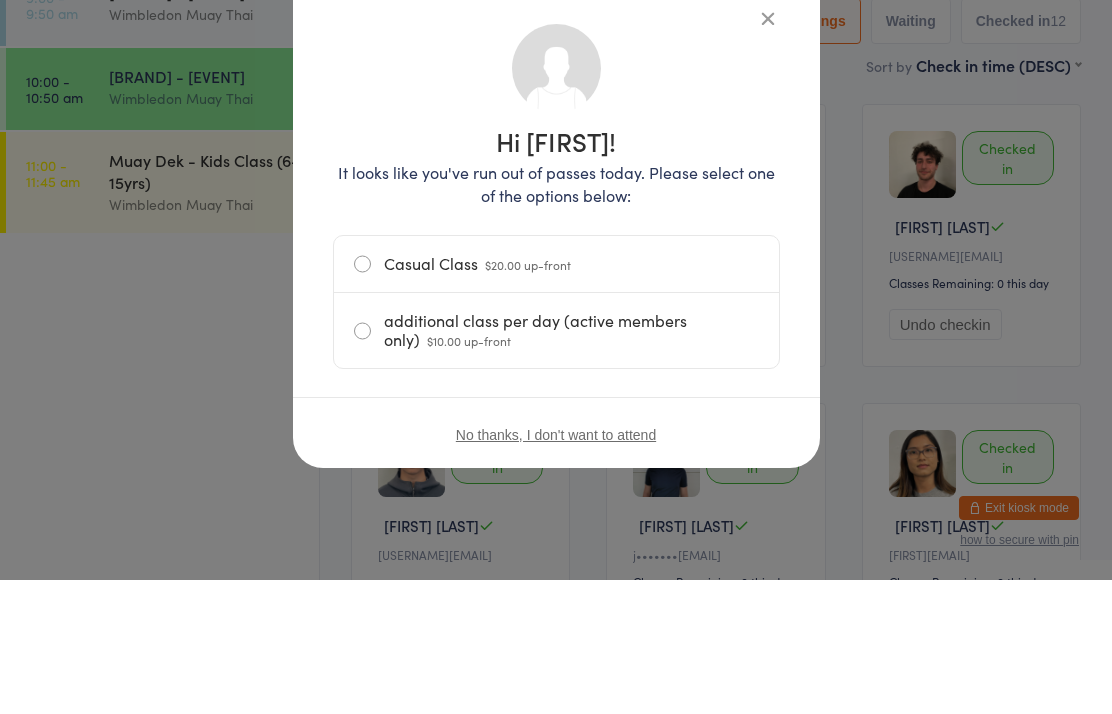 scroll, scrollTop: 134, scrollLeft: 0, axis: vertical 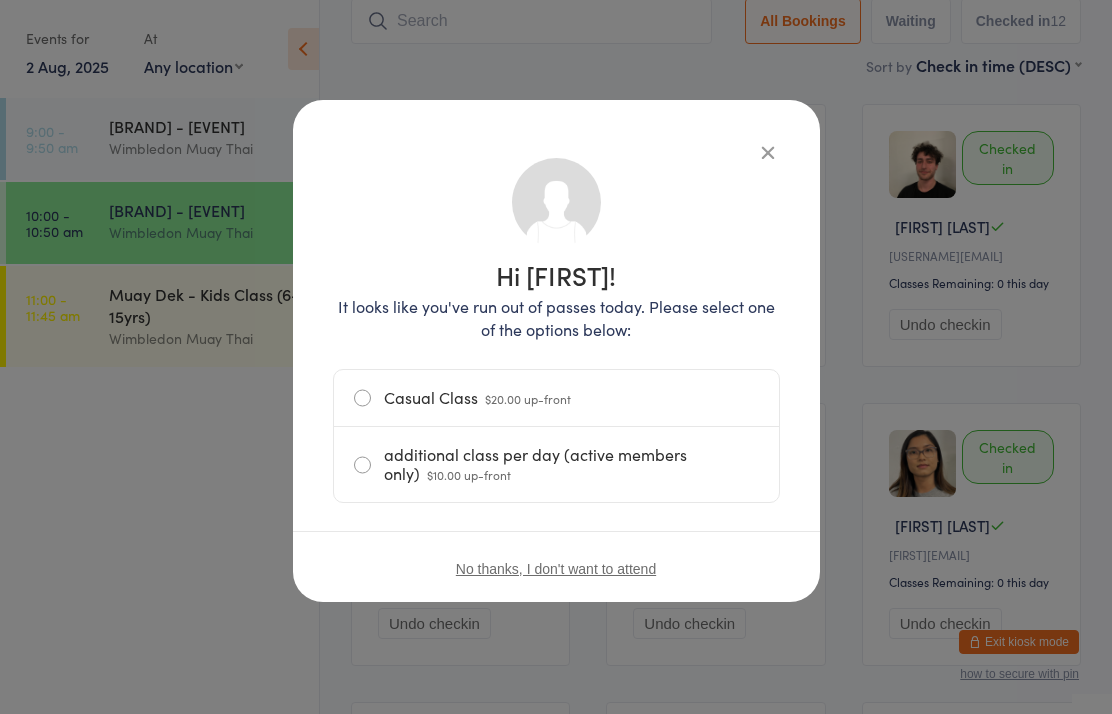 click on "Hi Bailey! It looks like you've run out of passes today. Please select one of the options below: Casual Class  $20.00 up-front additional class per day (active members only)  $10.00 up-front No thanks, I don't want to attend" at bounding box center [556, 351] 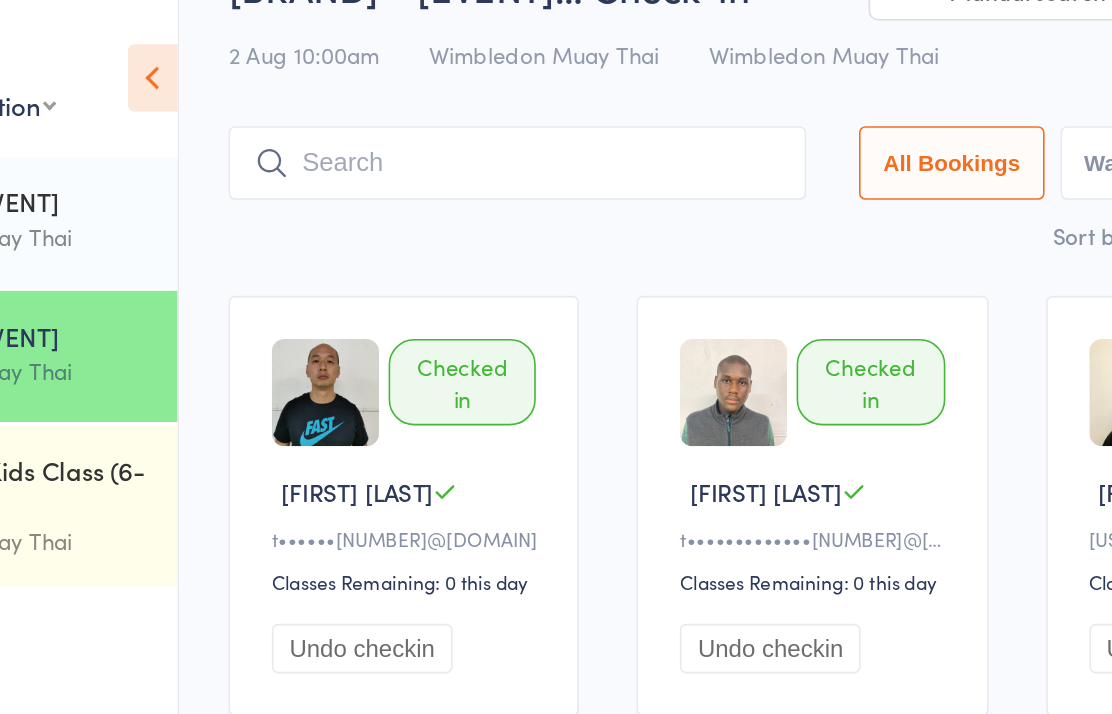 click at bounding box center (531, 102) 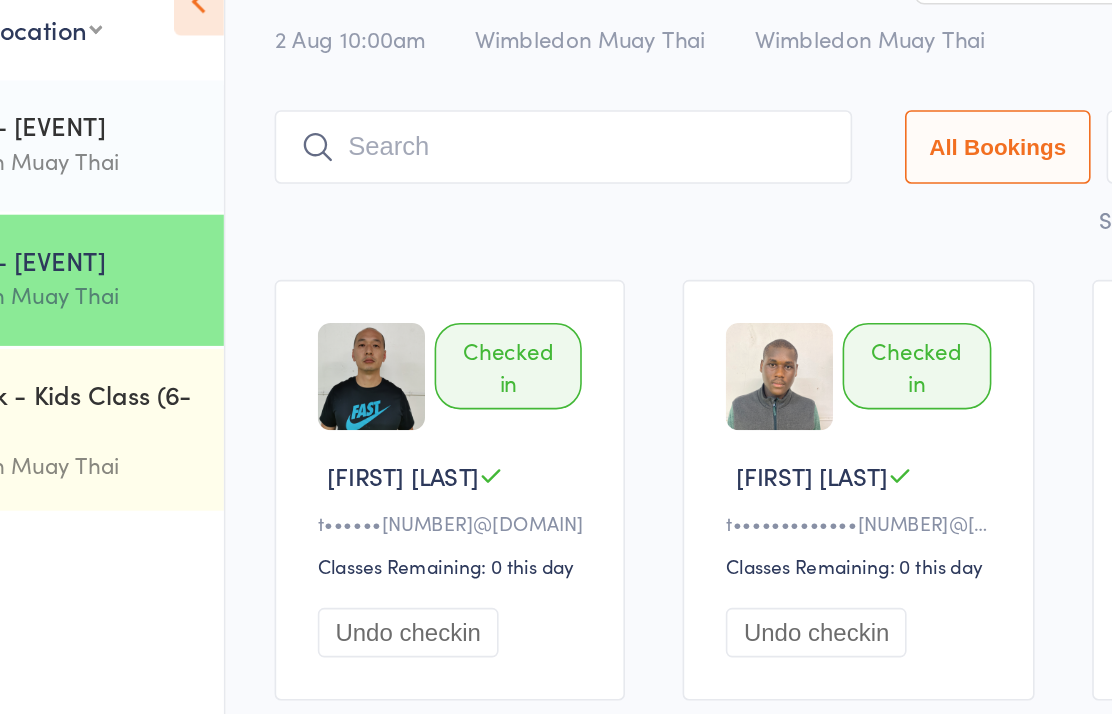 type on "S" 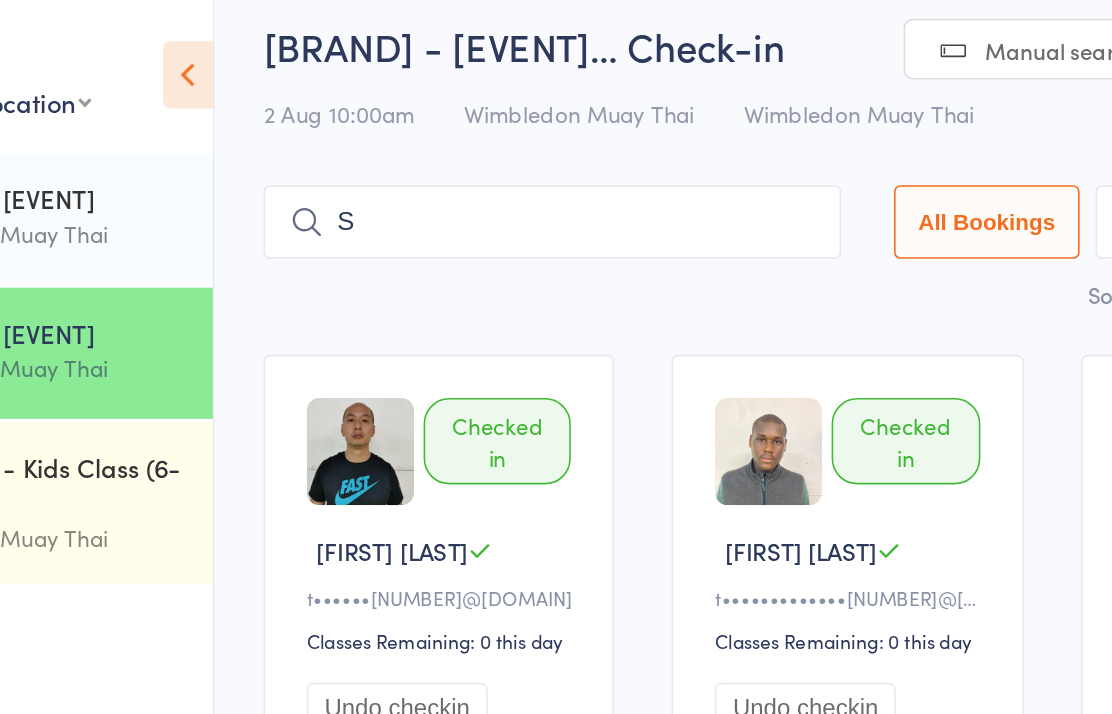 scroll, scrollTop: 0, scrollLeft: 0, axis: both 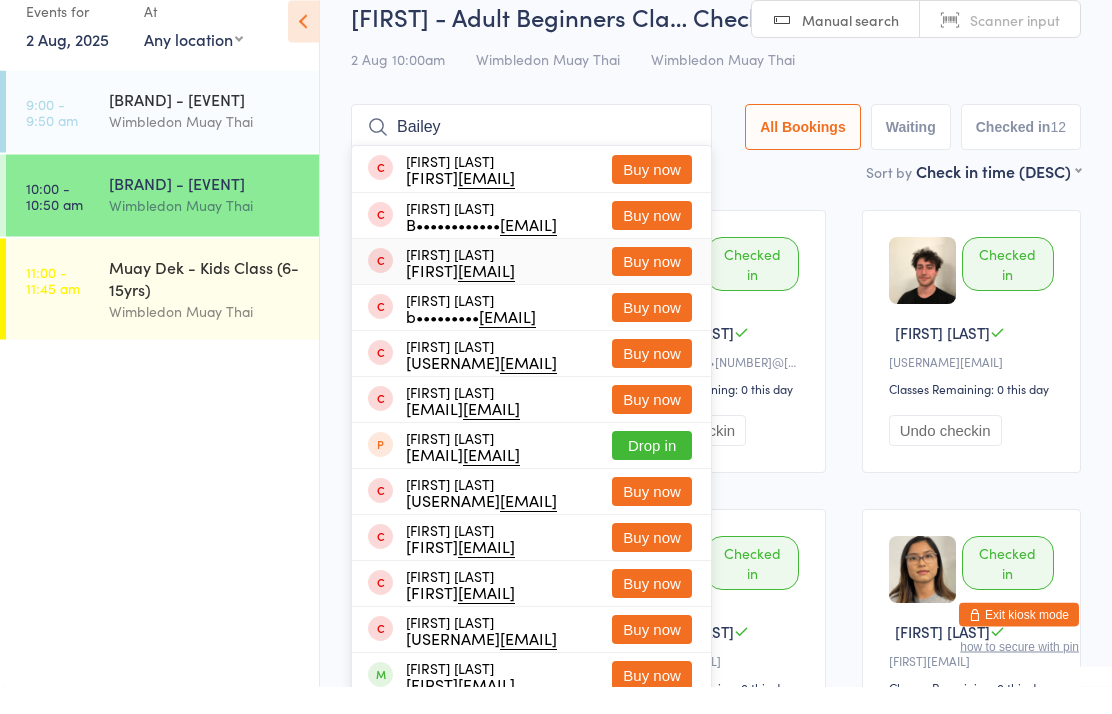 type on "Bailey" 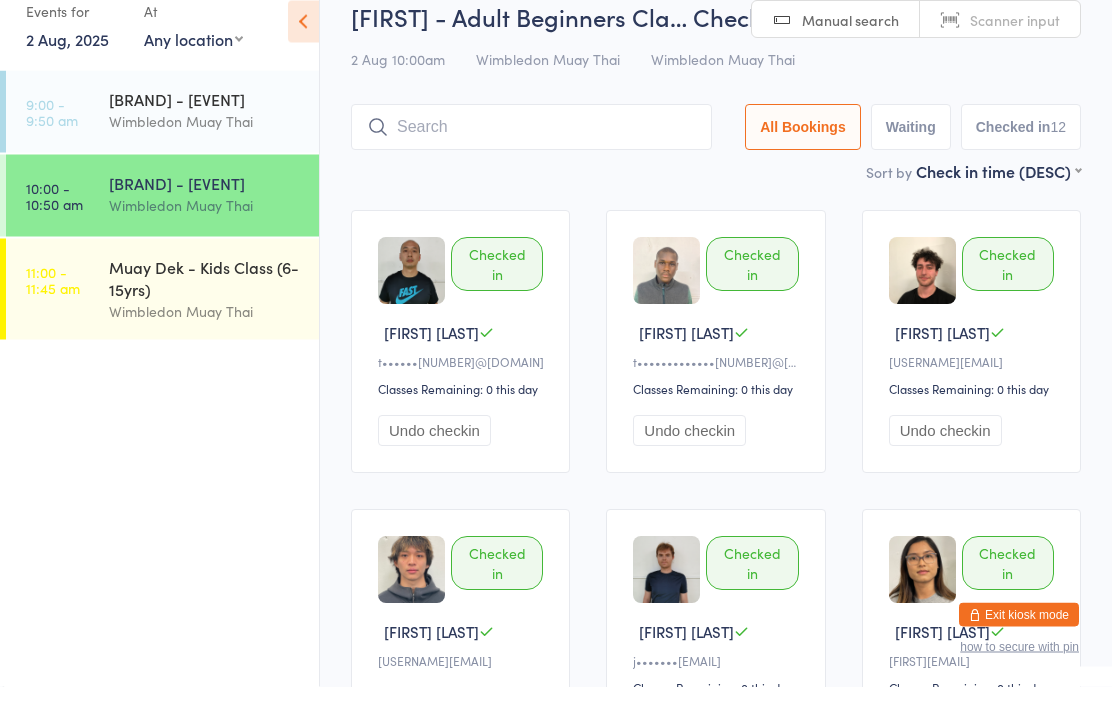 scroll, scrollTop: 28, scrollLeft: 0, axis: vertical 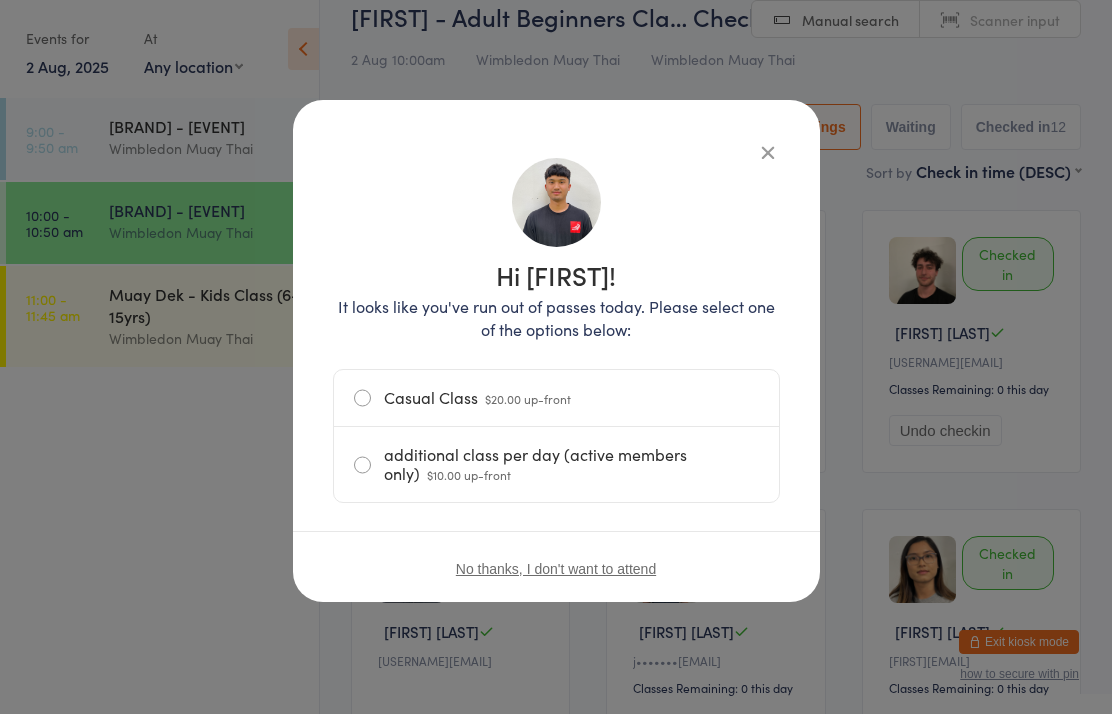 click on "Casual Class  $20.00 up-front" at bounding box center (556, 398) 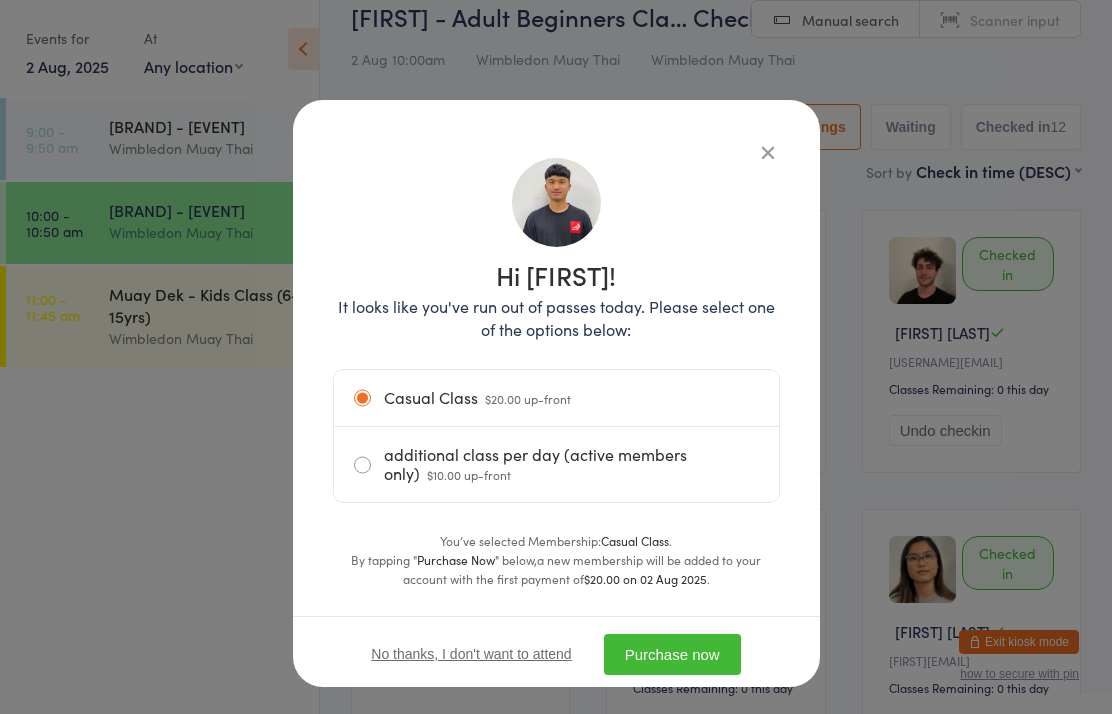 click on "Purchase now" at bounding box center [672, 654] 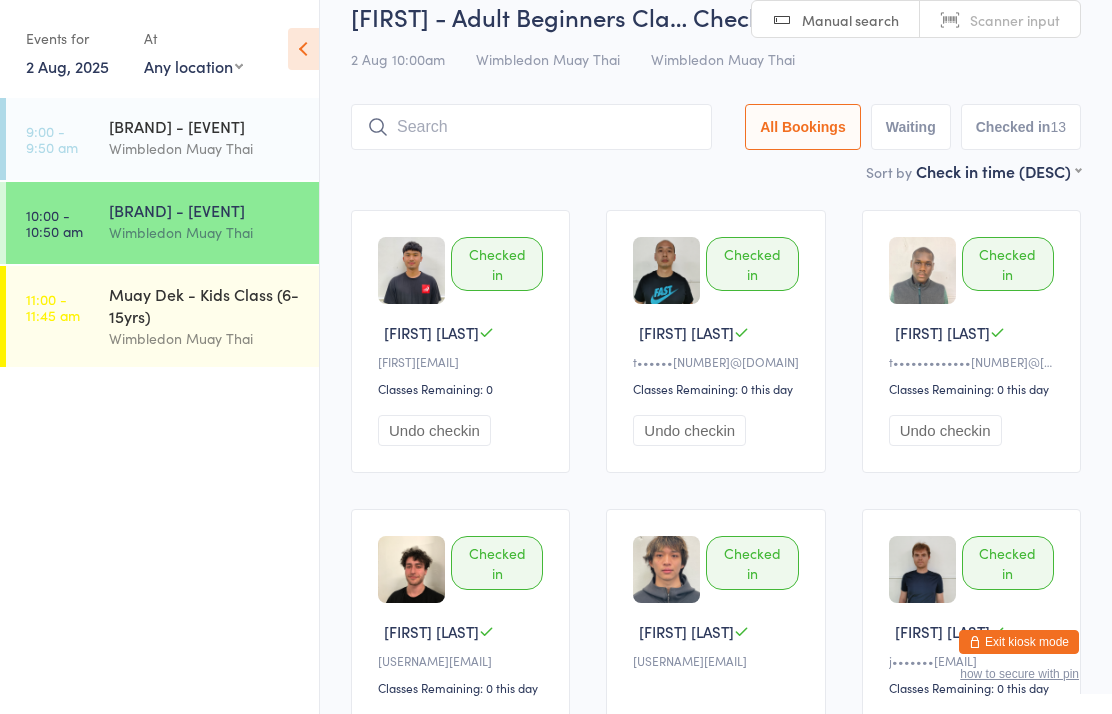 click on "[BRAND] - [EVENT]" at bounding box center (205, 210) 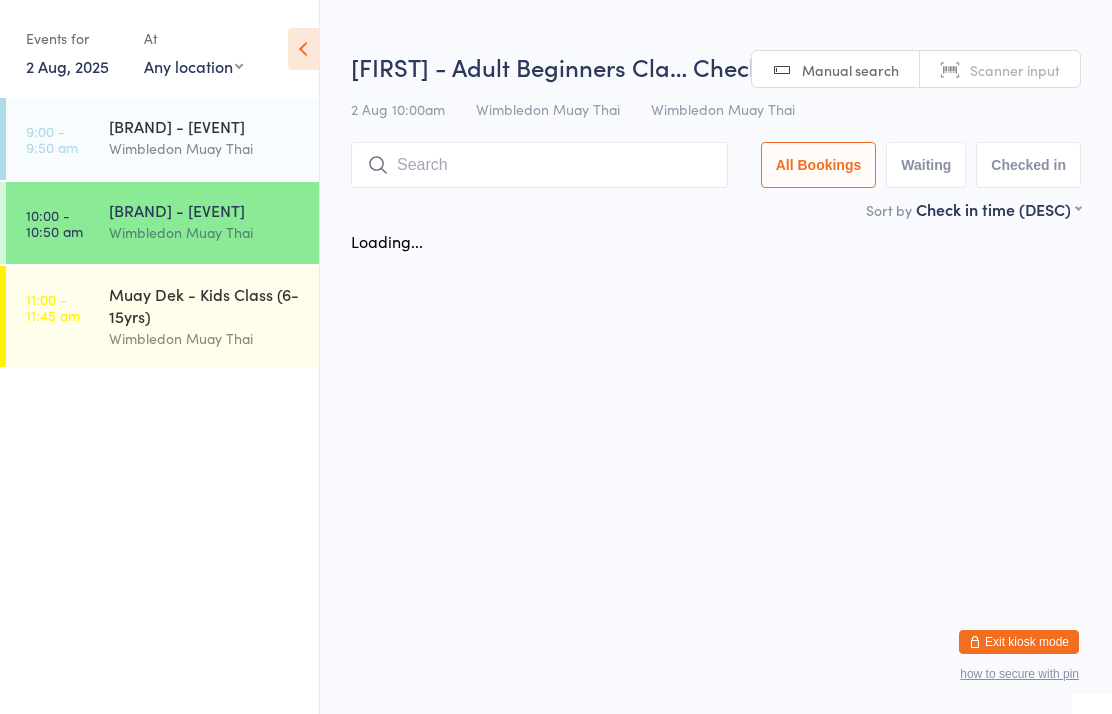 scroll, scrollTop: 0, scrollLeft: 0, axis: both 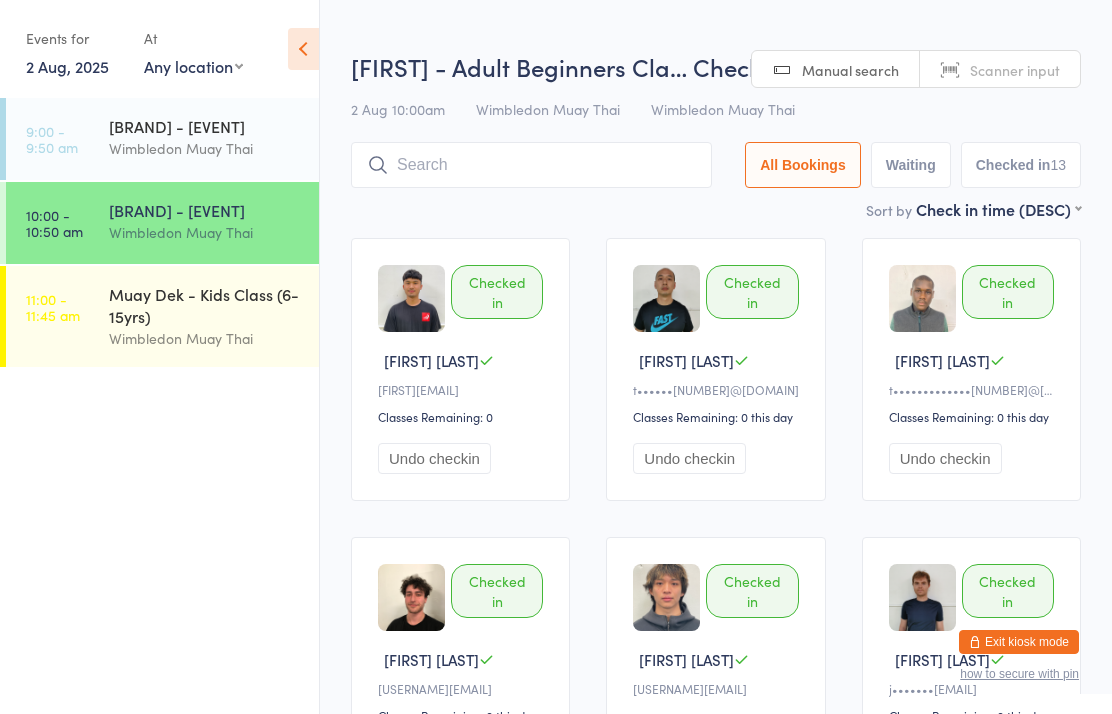 click at bounding box center [531, 165] 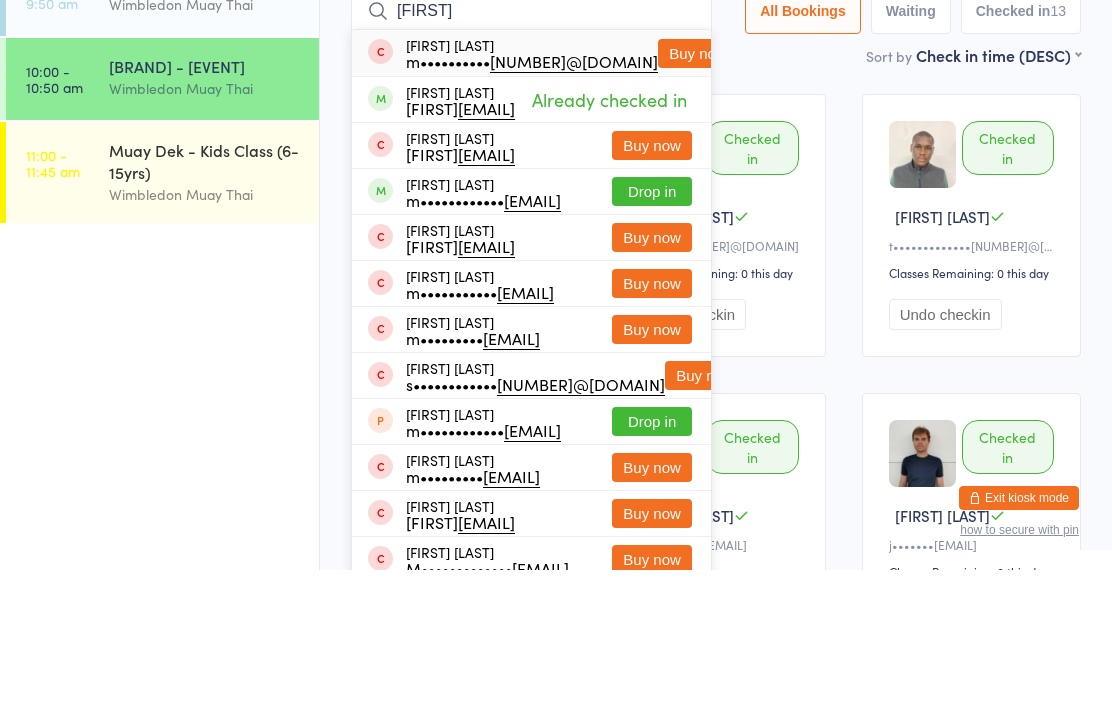 type on "[FIRST]" 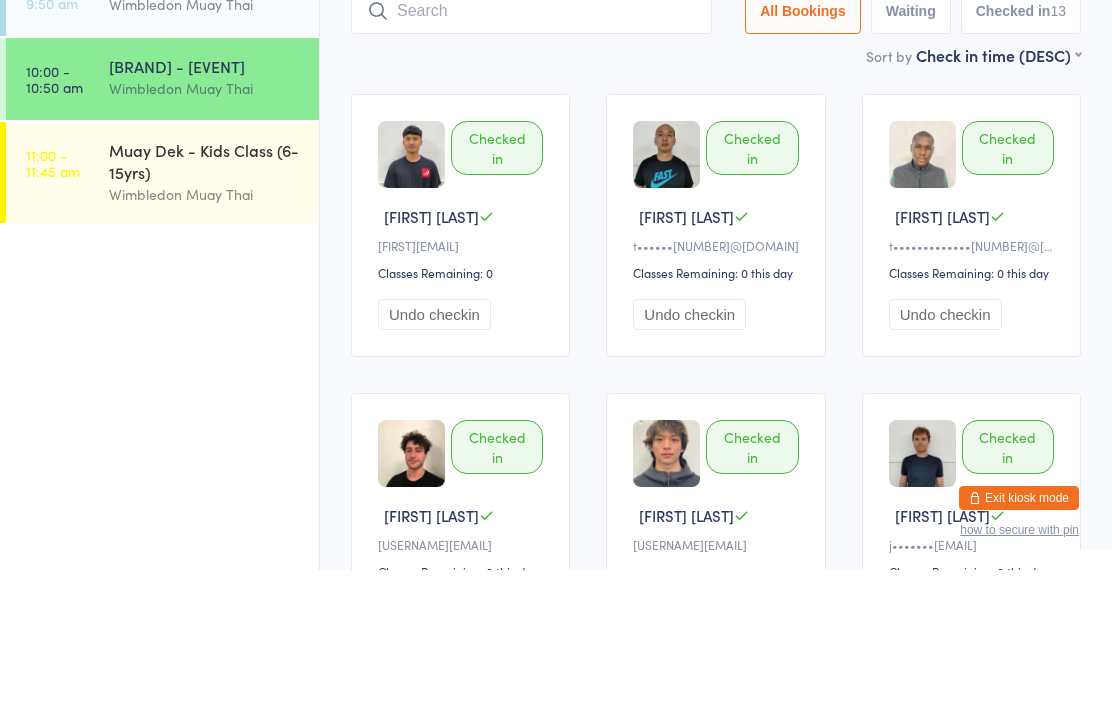 scroll, scrollTop: 144, scrollLeft: 0, axis: vertical 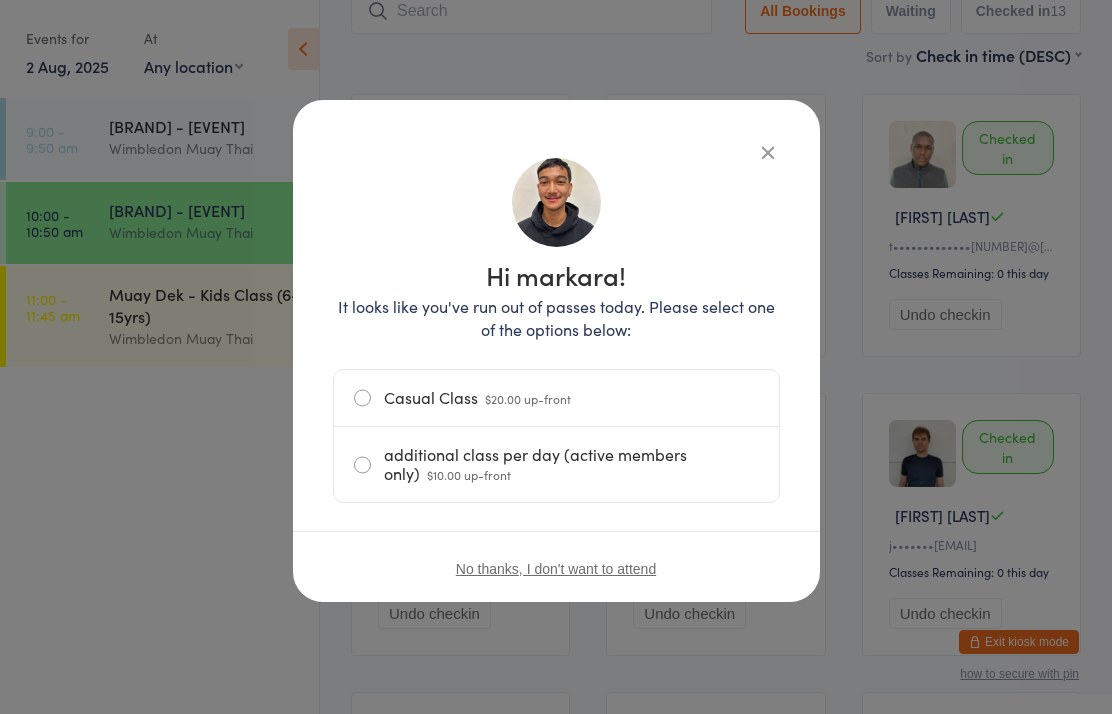 click on "Casual Class  $20.00 up-front" at bounding box center (556, 398) 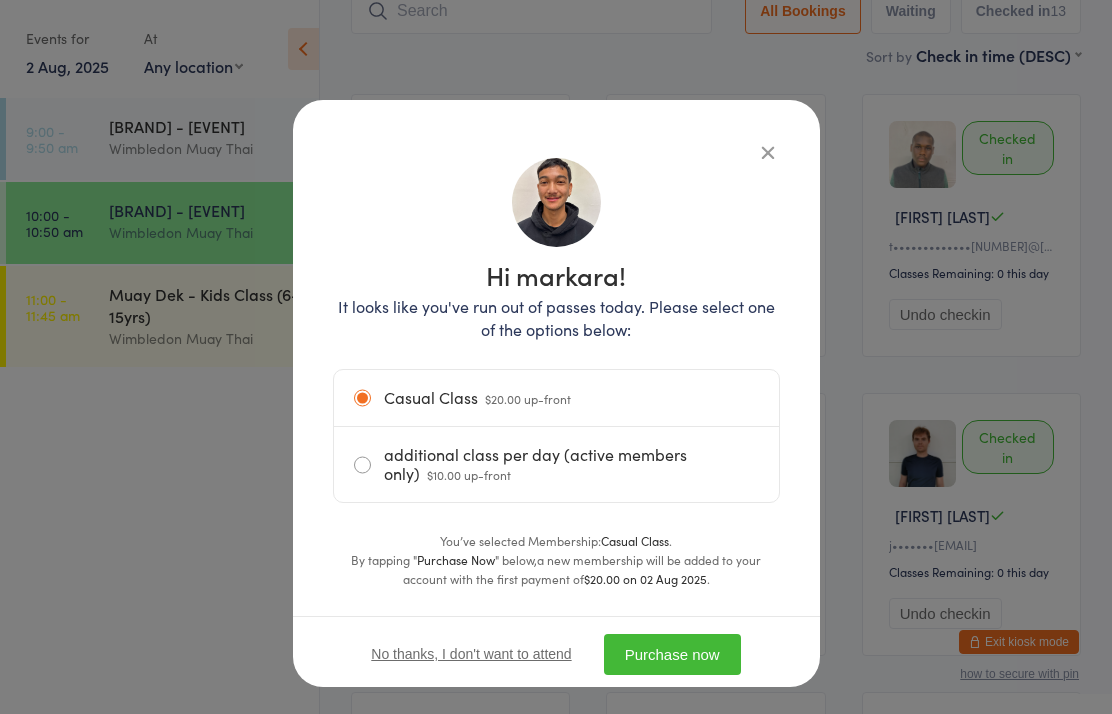 click on "Purchase now" at bounding box center [672, 654] 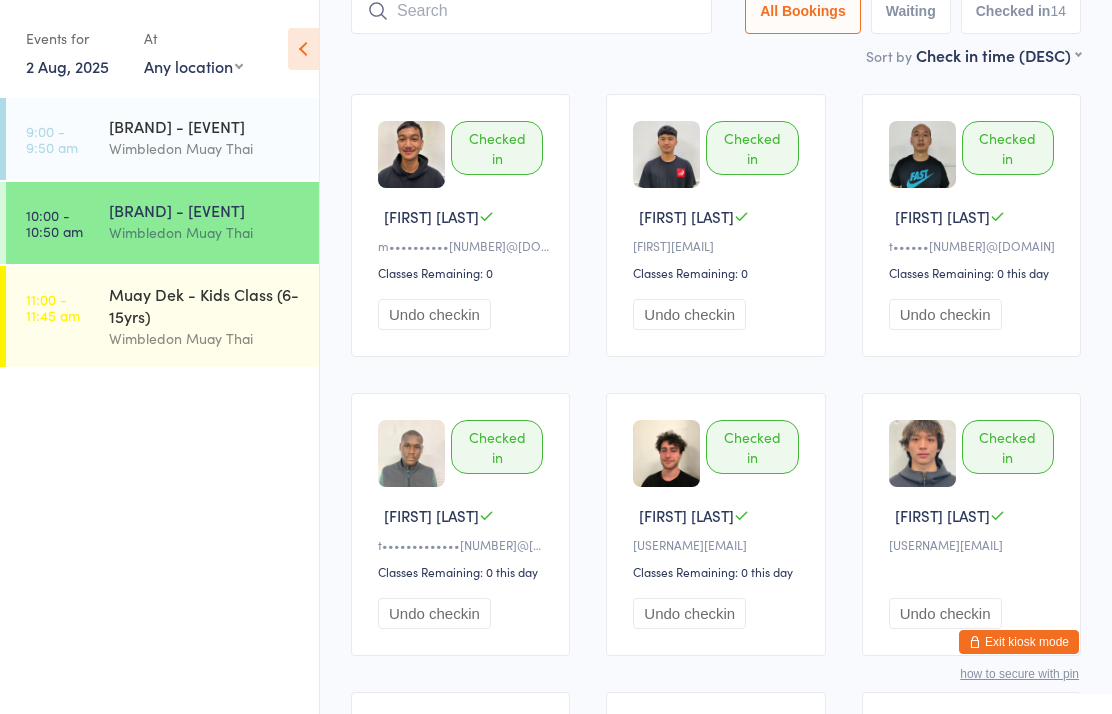 click at bounding box center (531, 11) 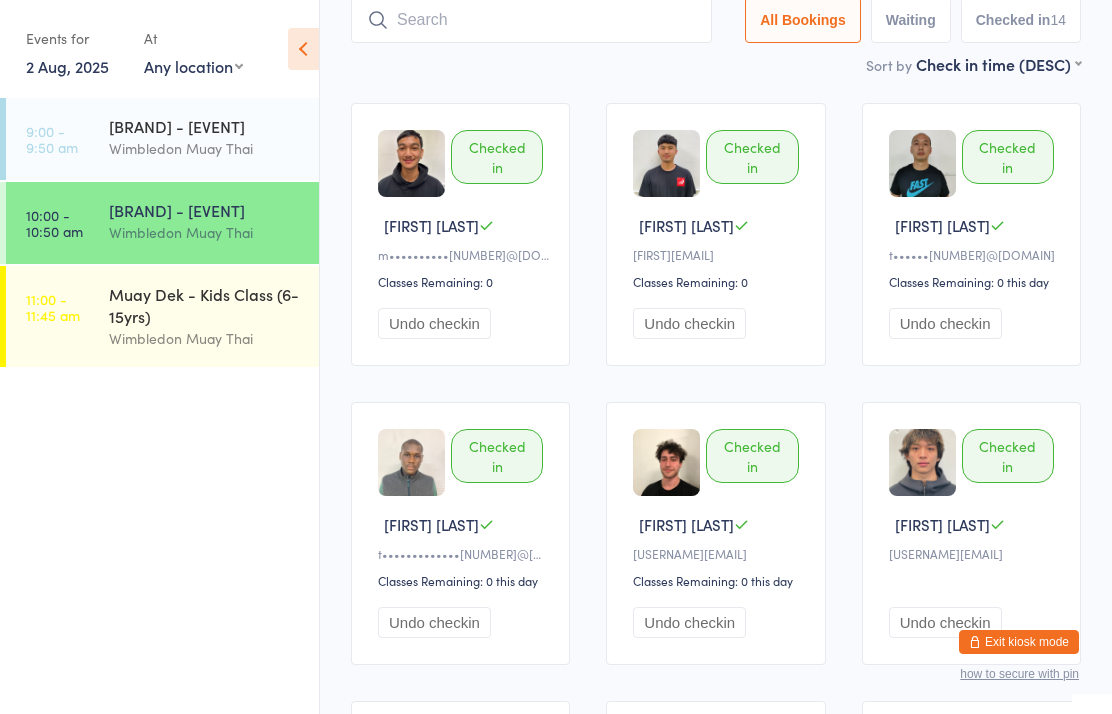 scroll, scrollTop: 134, scrollLeft: 0, axis: vertical 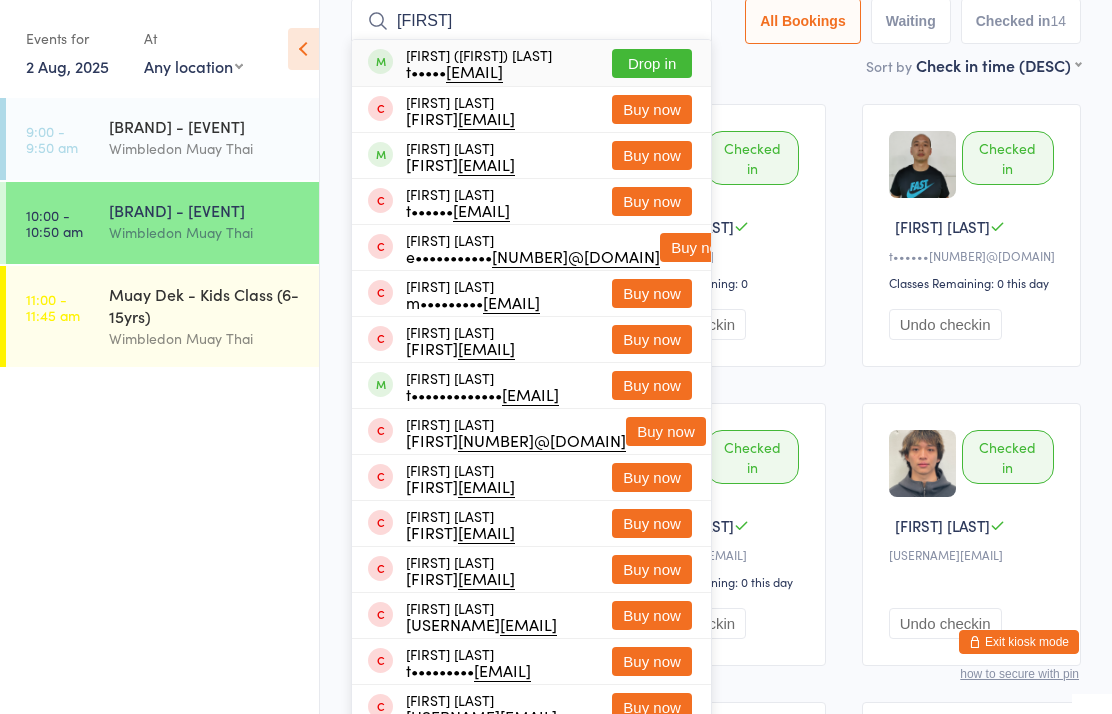 type on "[FIRST]" 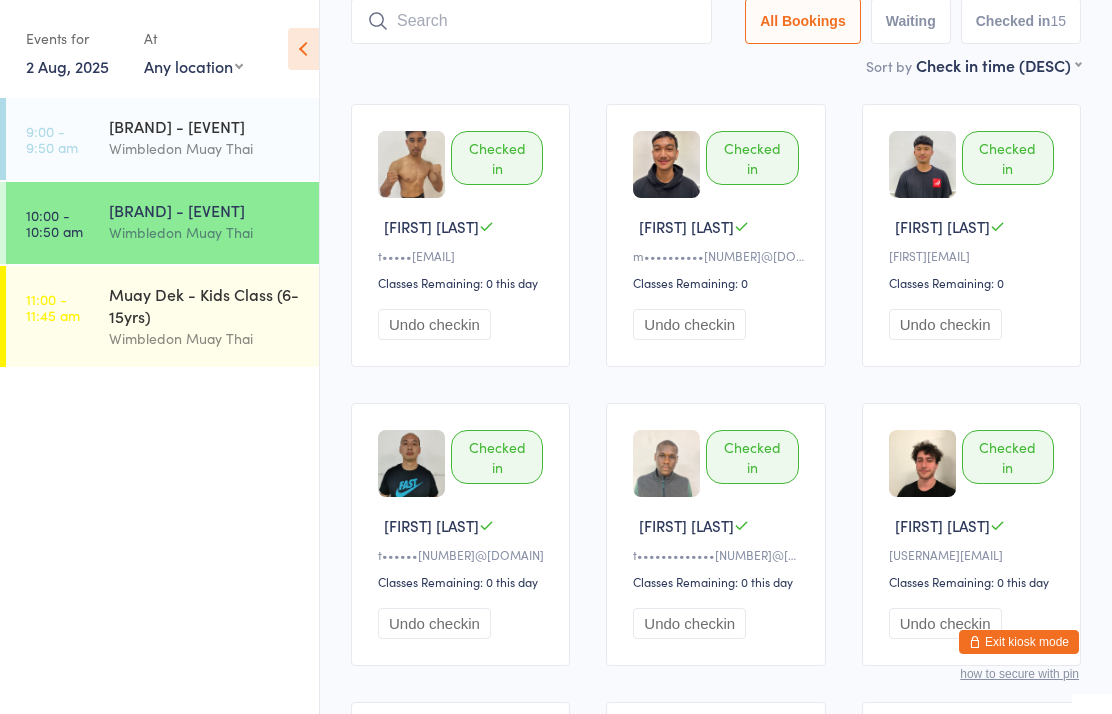 click on "[BRAND] - [EVENT]" at bounding box center (205, 210) 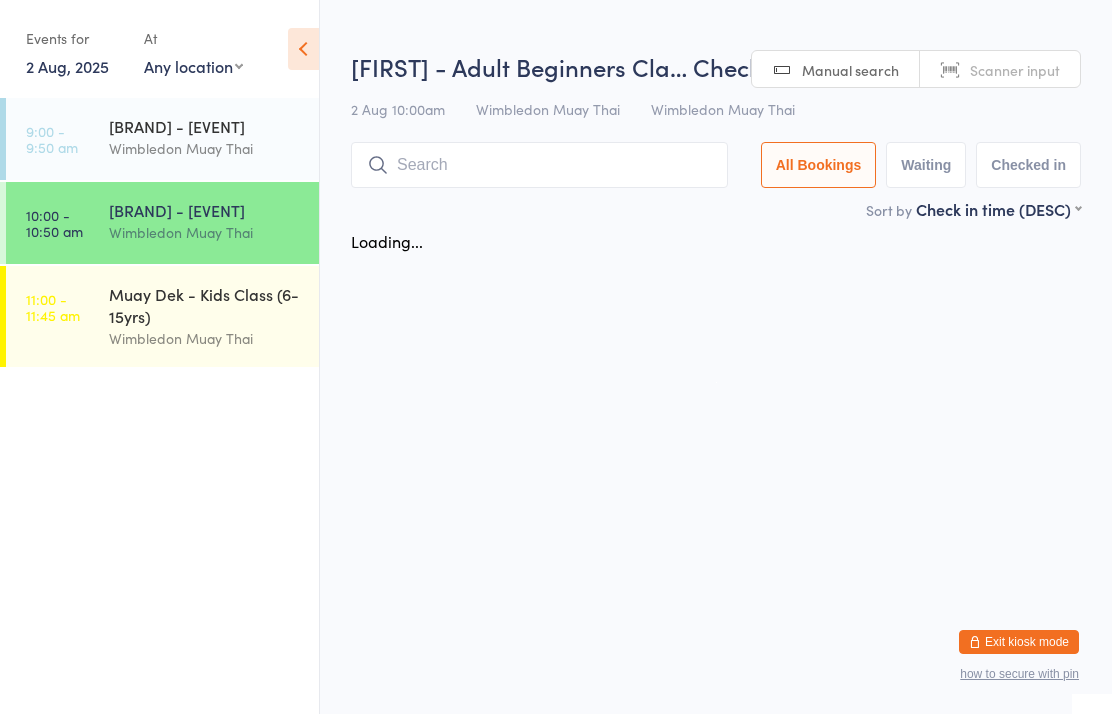scroll, scrollTop: 0, scrollLeft: 0, axis: both 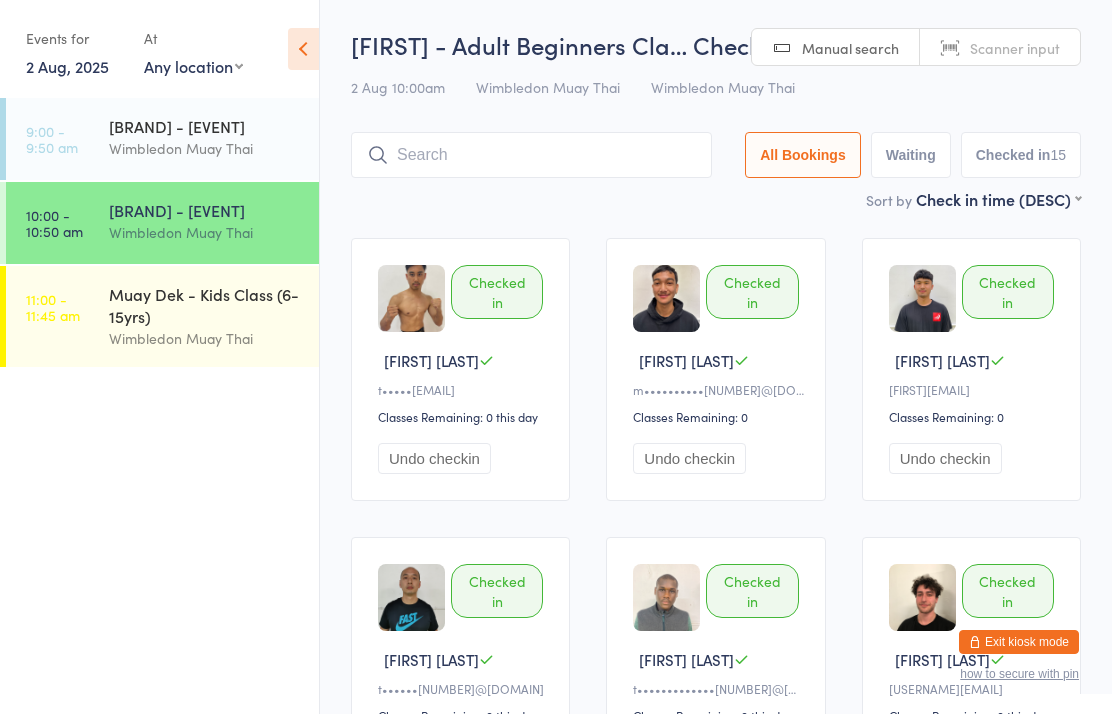 click at bounding box center (531, 155) 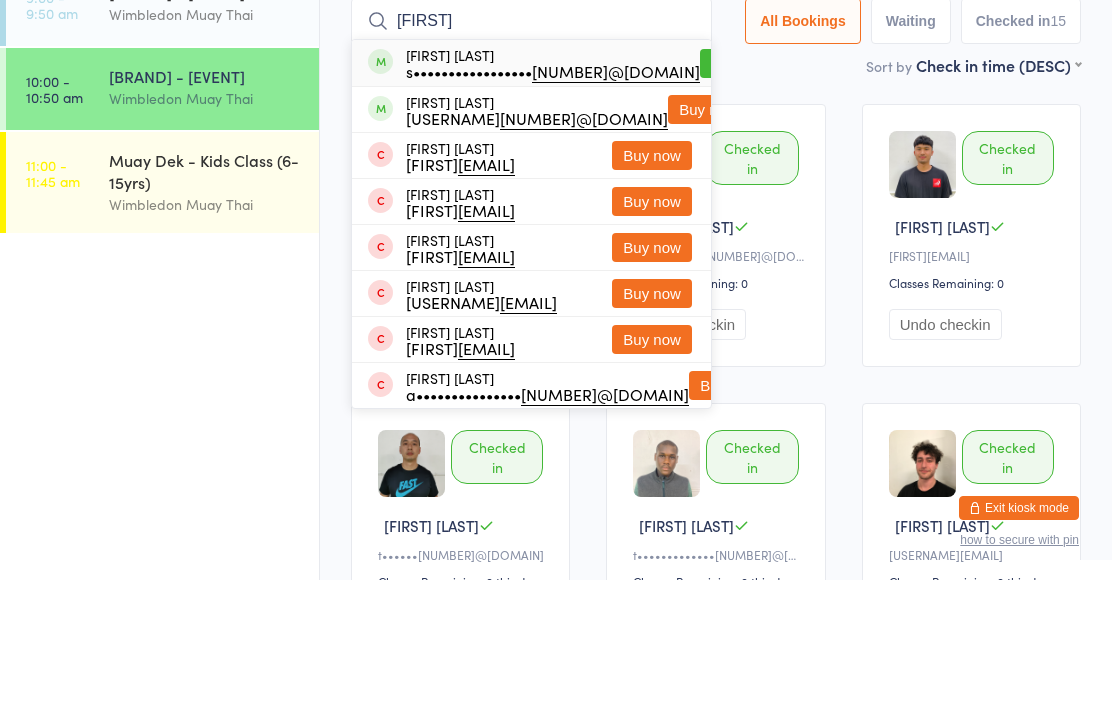 type on "[FIRST]" 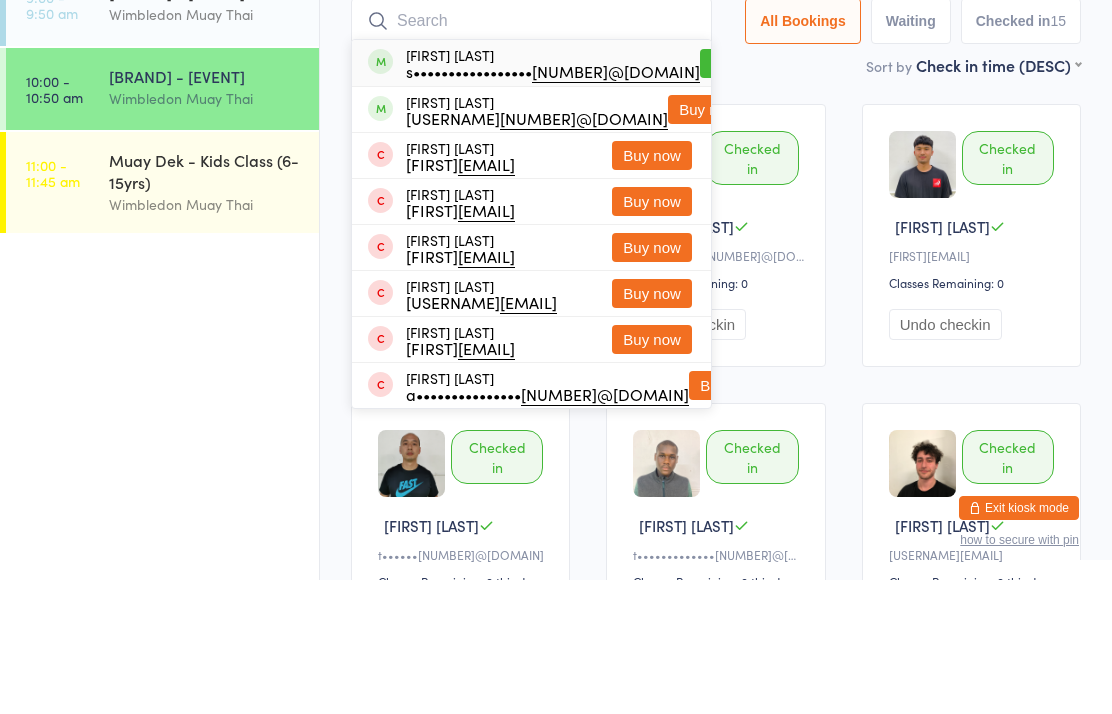 scroll, scrollTop: 134, scrollLeft: 0, axis: vertical 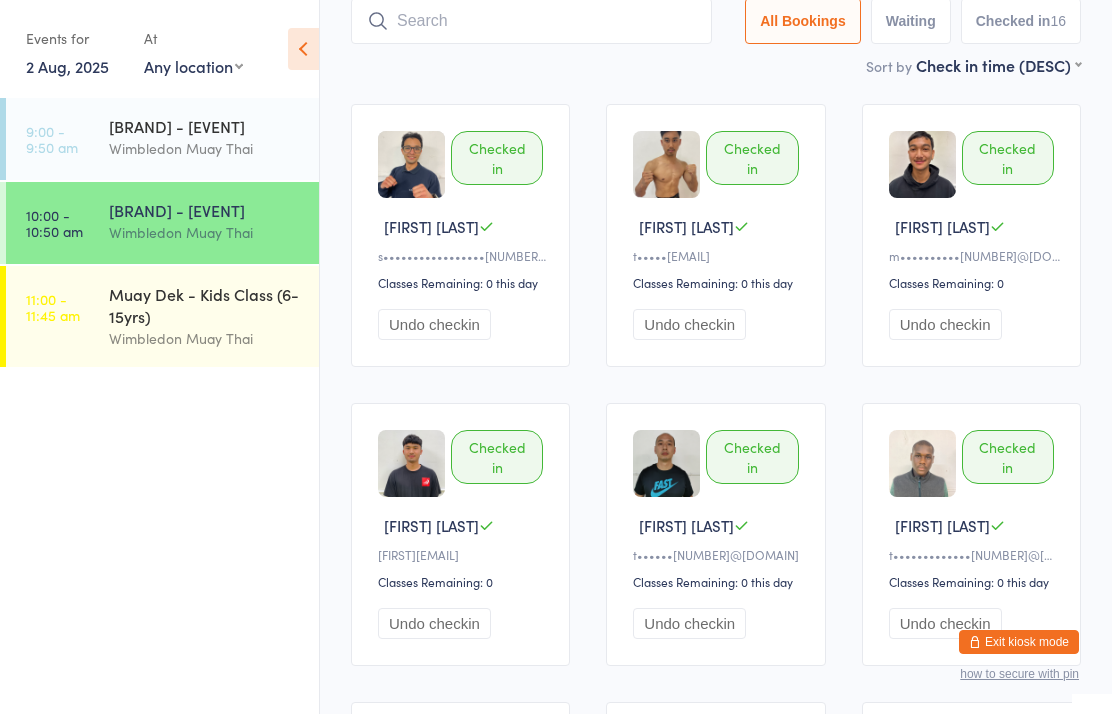 click on "[BRAND] - [EVENT]… Check-in [DATE] [TIME] [BRAND] [BRAND] [SEARCH_TYPE] [BOOKING_STATUS] [BOOKING_STATUS] [NUMBER]" at bounding box center (716, -26) 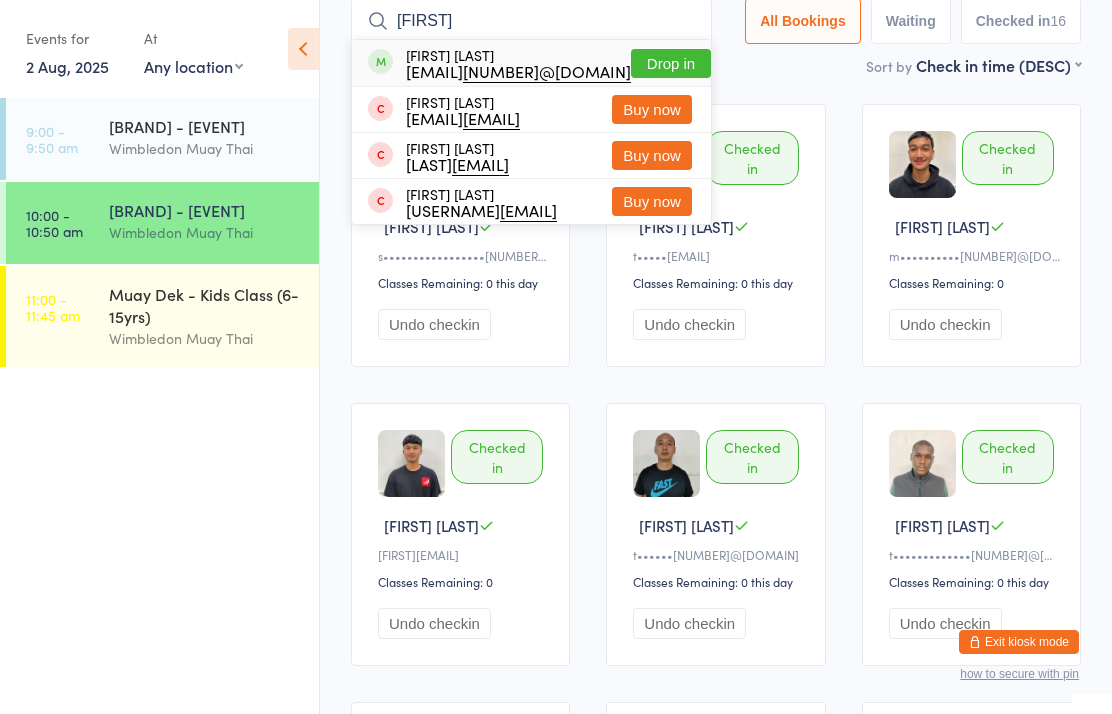 type on "[FIRST]" 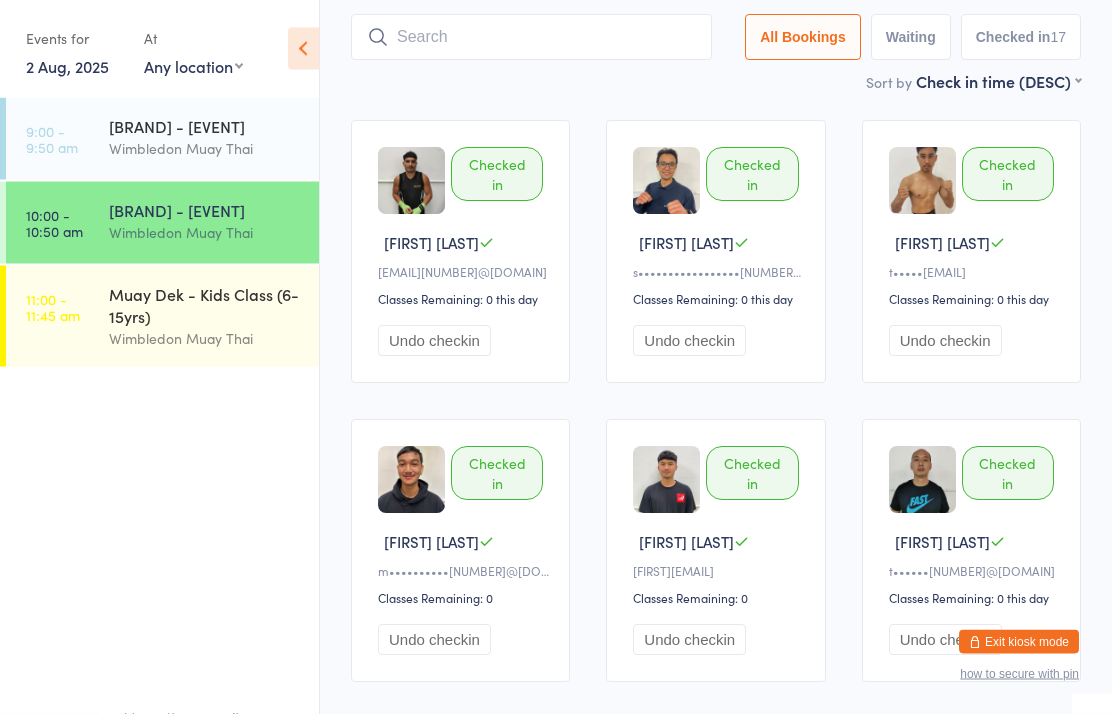 scroll, scrollTop: 0, scrollLeft: 0, axis: both 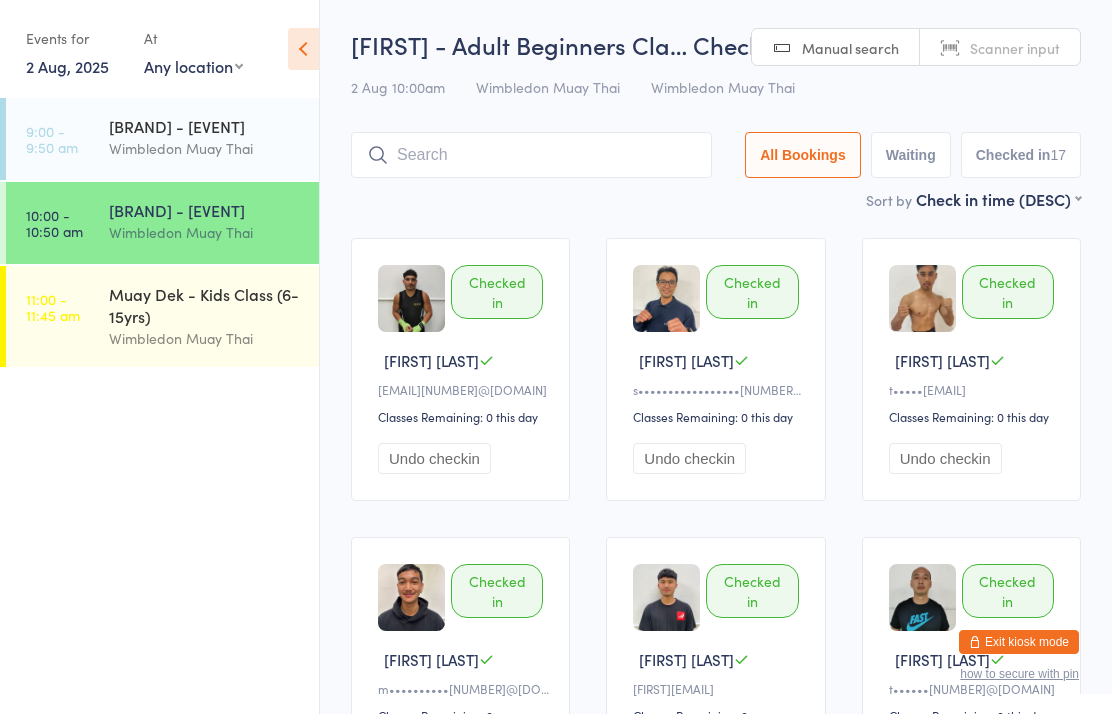 click at bounding box center [531, 155] 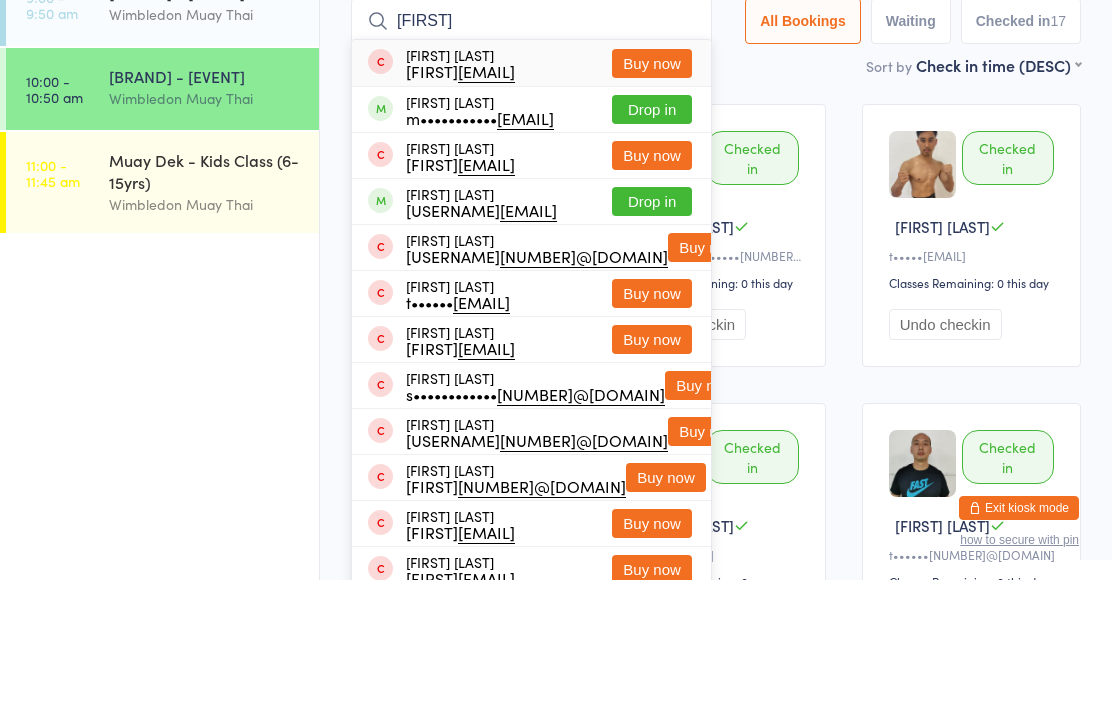 type on "[FIRST]" 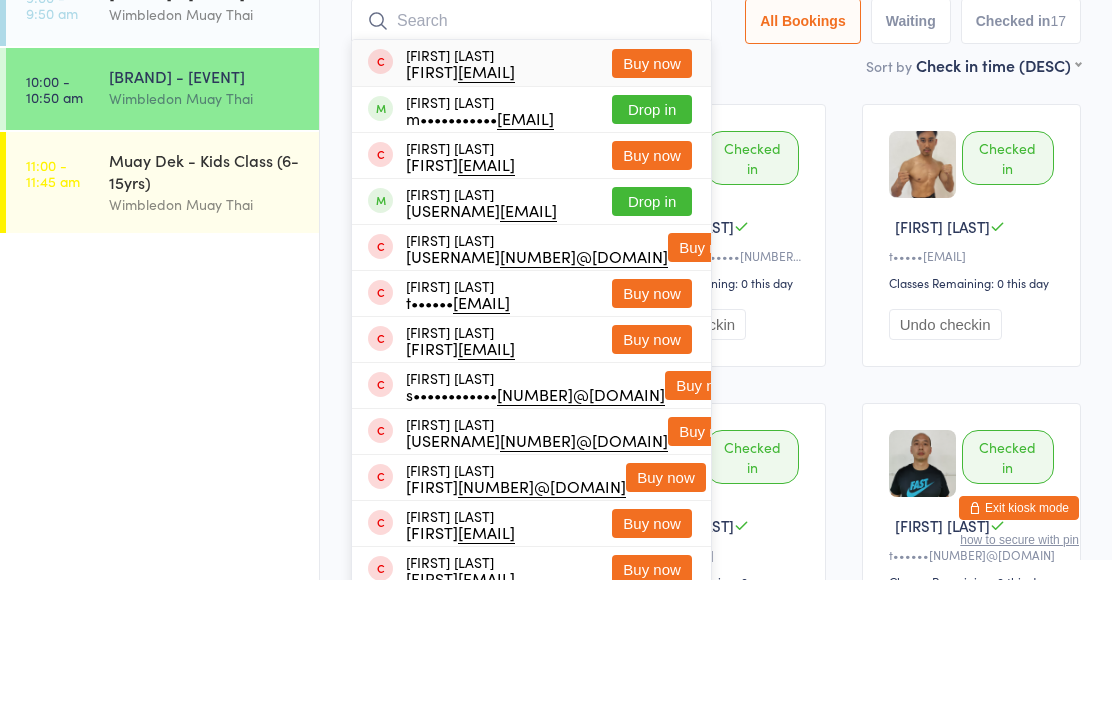 scroll, scrollTop: 134, scrollLeft: 0, axis: vertical 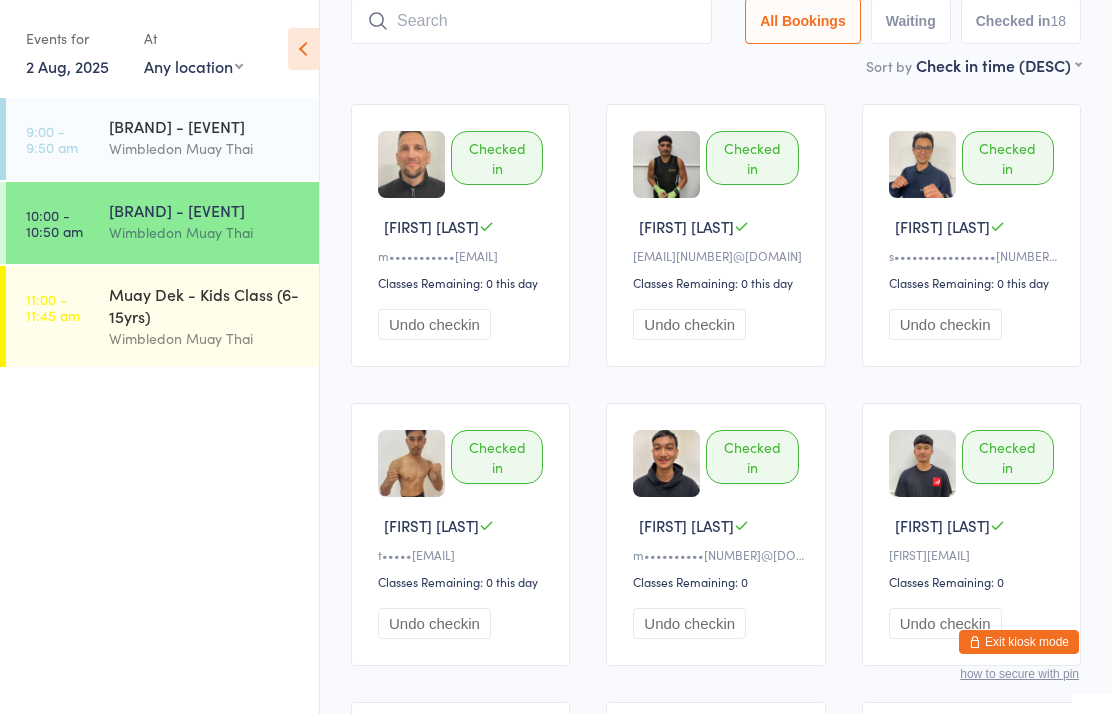 click on "Muay Dek - Kids Class (6-15yrs)" at bounding box center (205, 305) 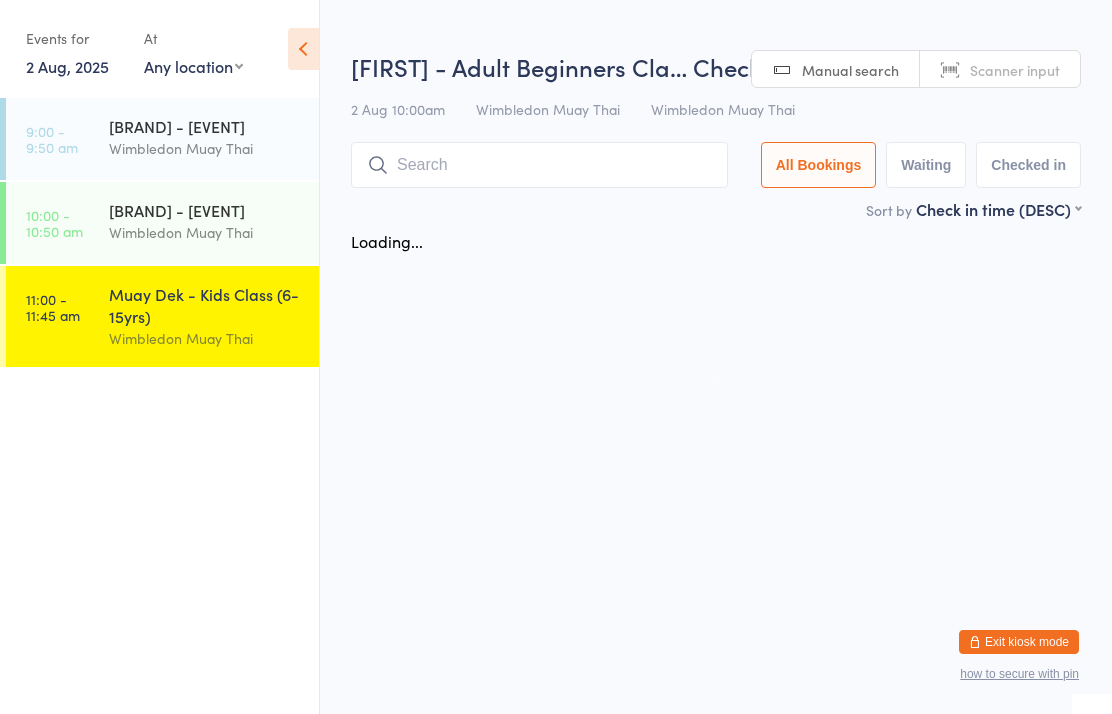 scroll, scrollTop: 0, scrollLeft: 0, axis: both 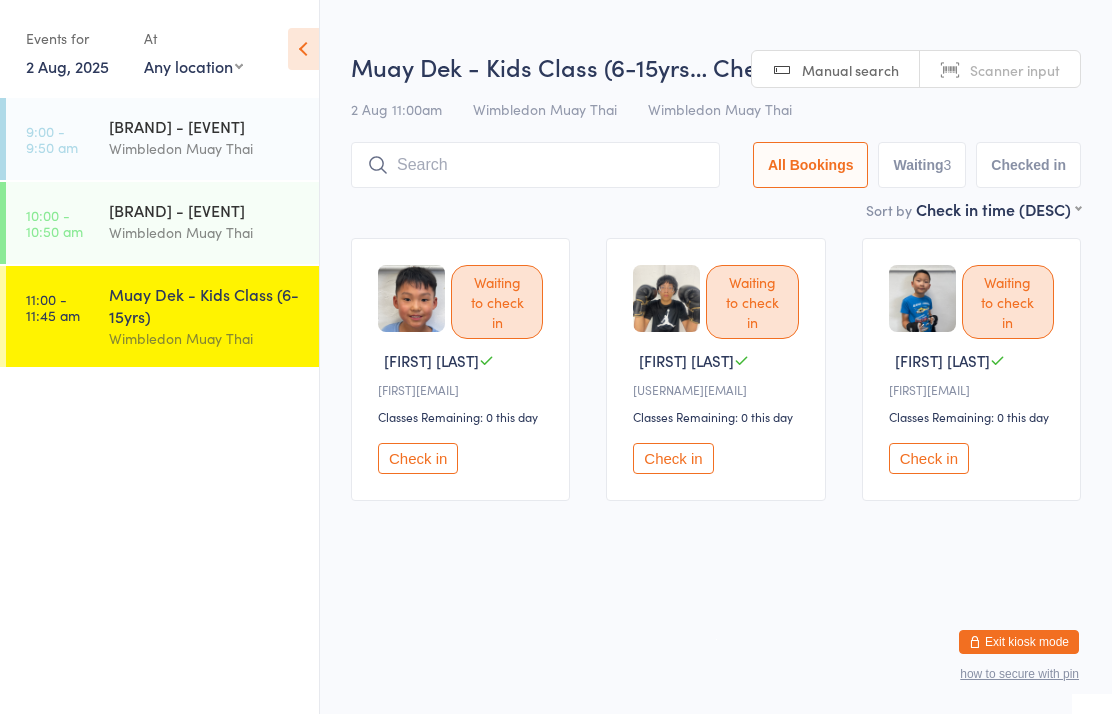 click at bounding box center [535, 165] 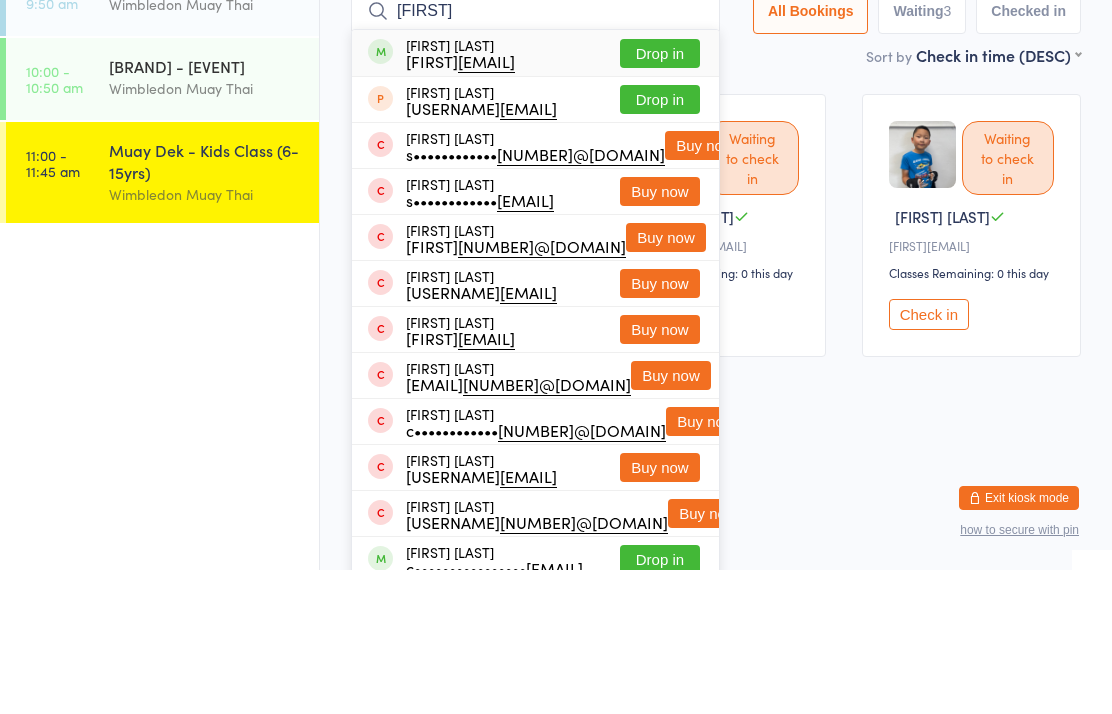 type on "[FIRST]" 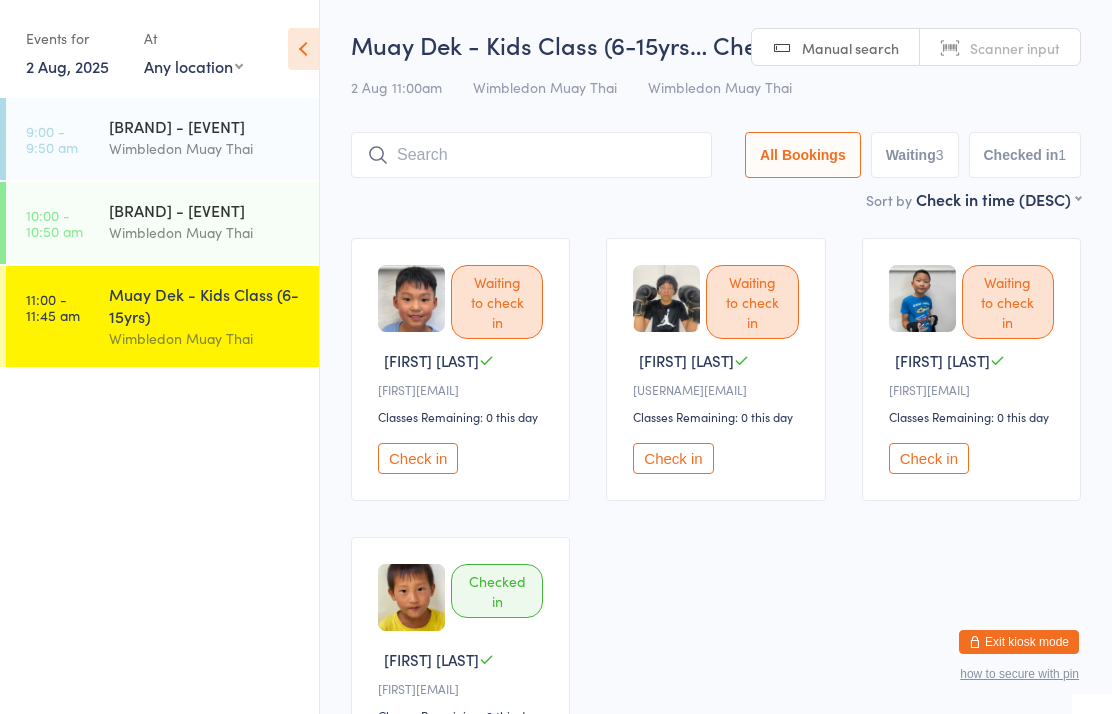 click on "Check in" at bounding box center (673, 458) 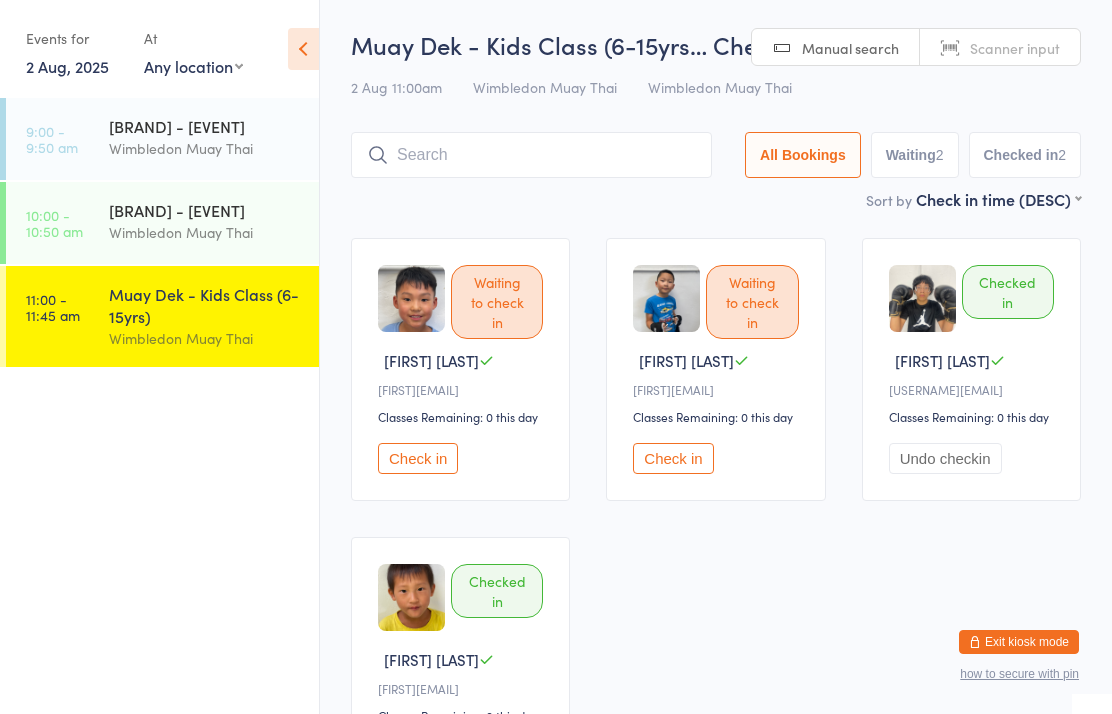 click at bounding box center (531, 155) 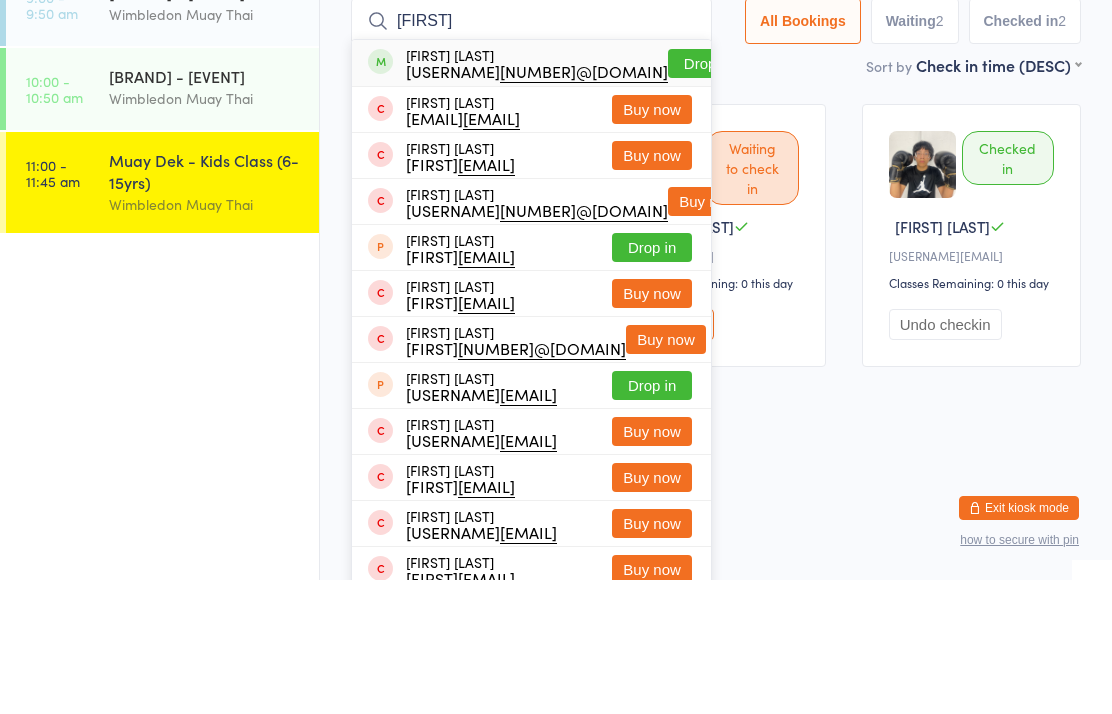 type on "[FIRST]" 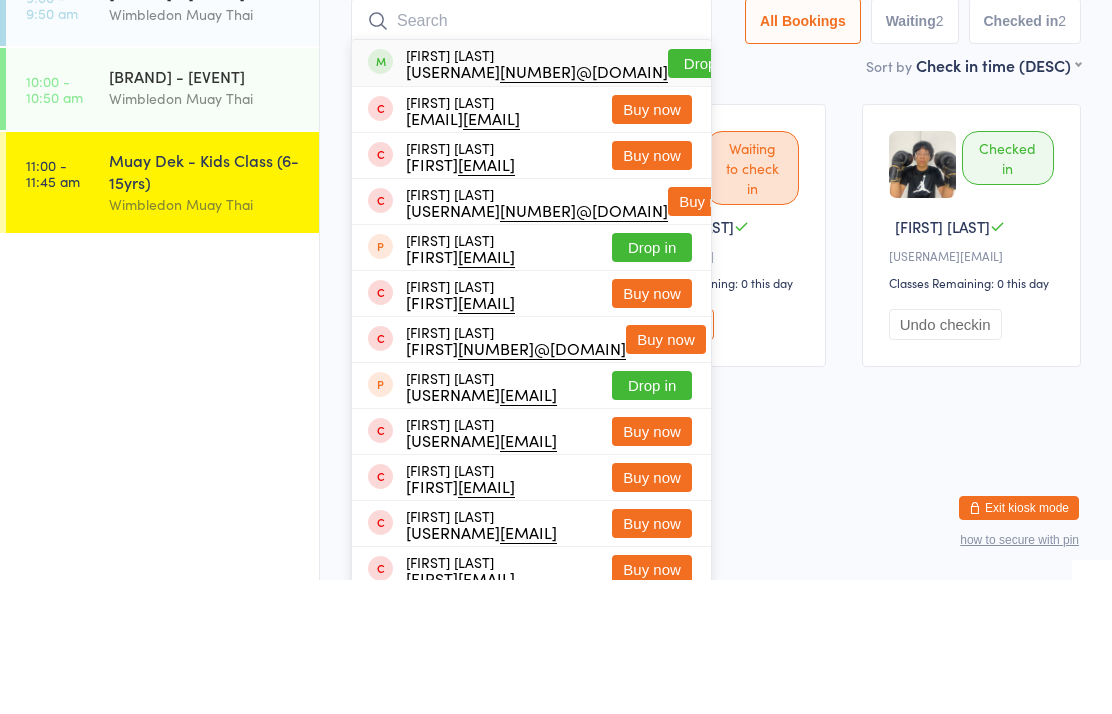 scroll, scrollTop: 134, scrollLeft: 0, axis: vertical 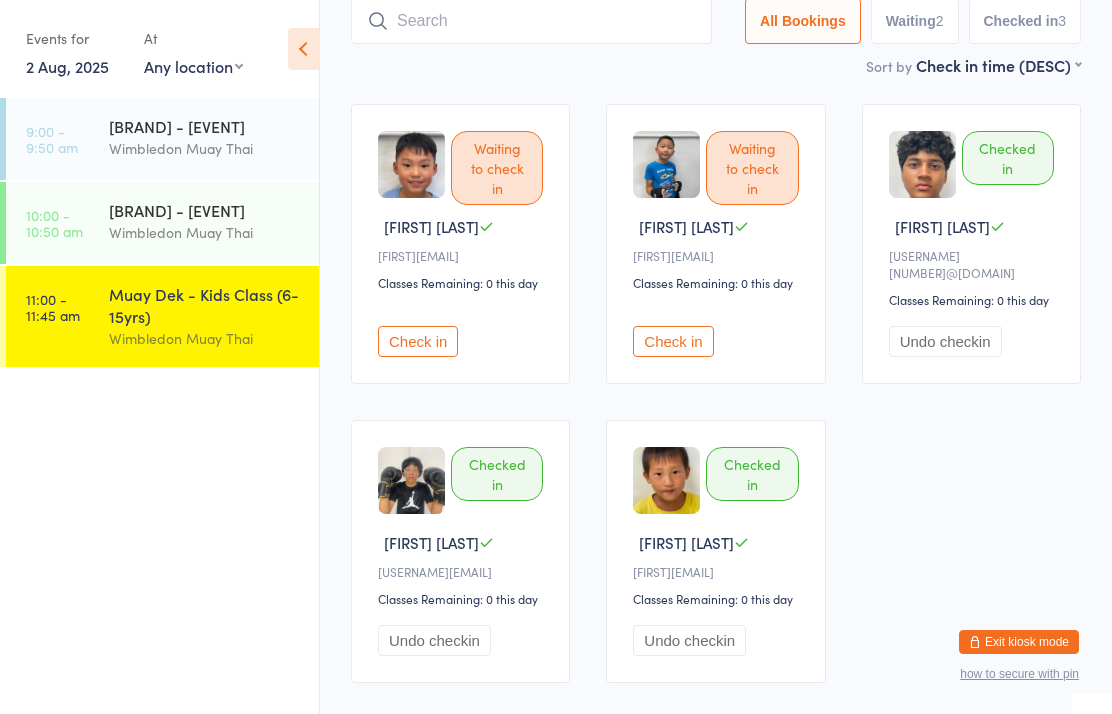 click at bounding box center [531, 21] 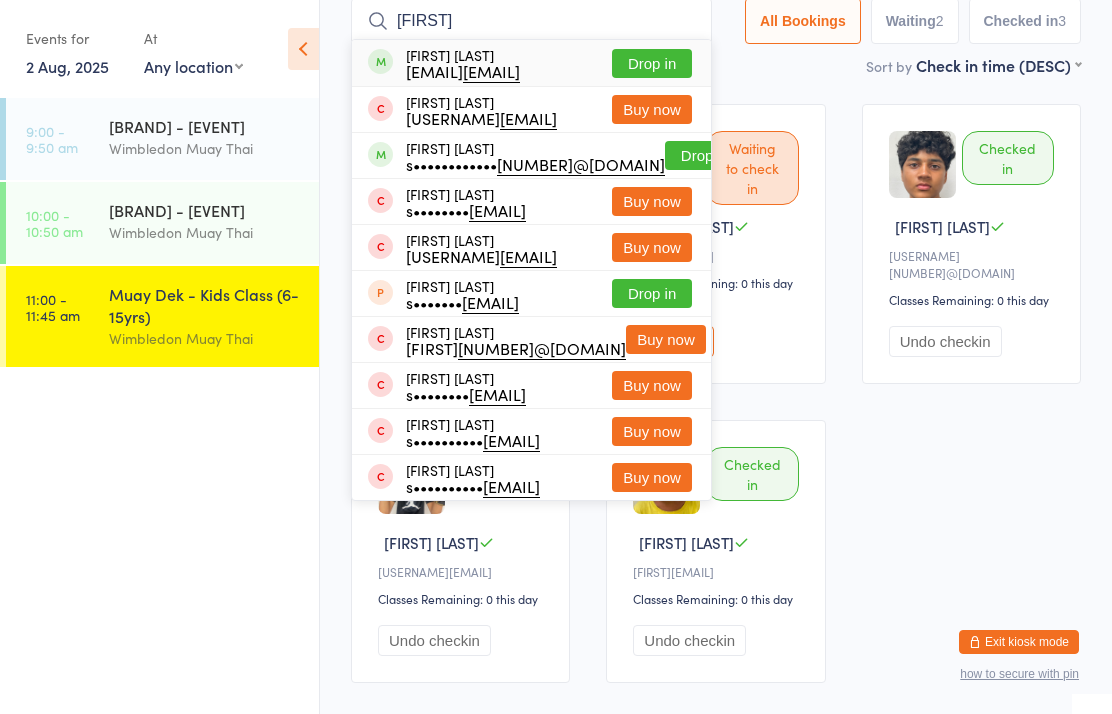 type on "[FIRST]" 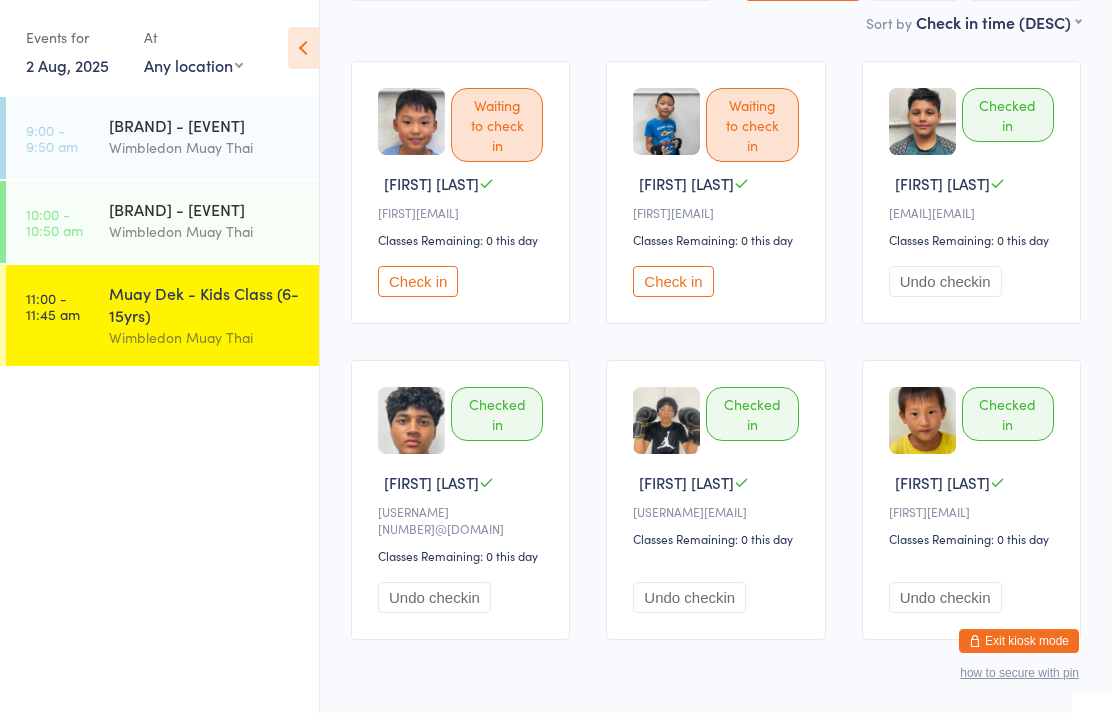 scroll, scrollTop: 0, scrollLeft: 0, axis: both 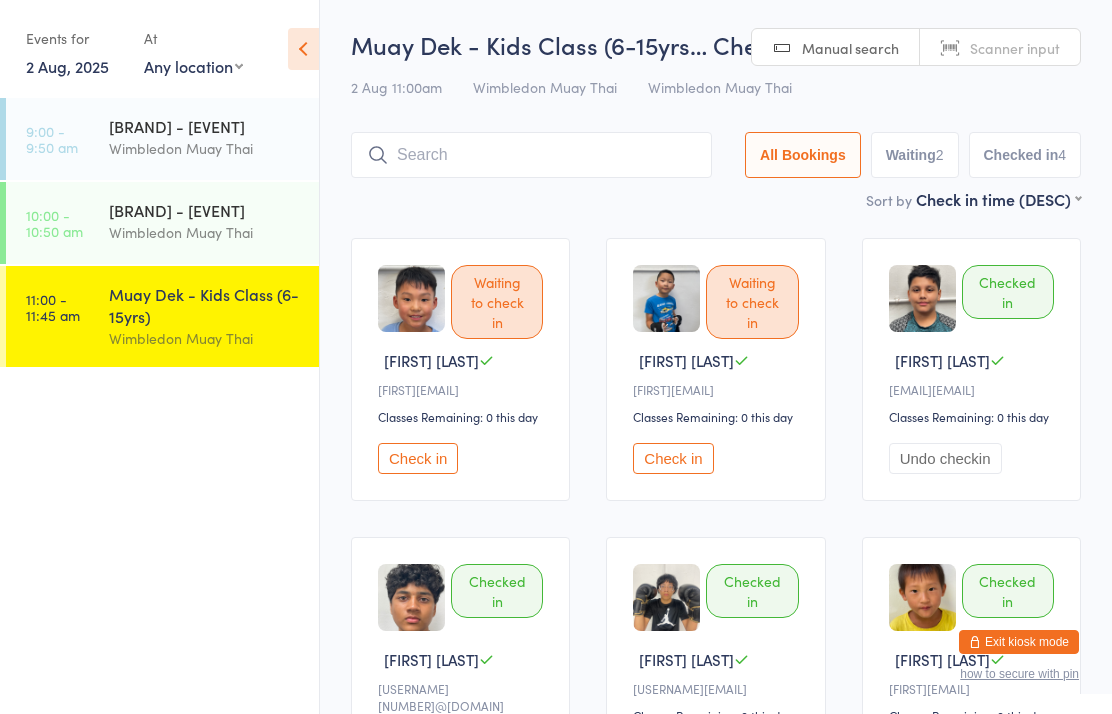click at bounding box center [531, 155] 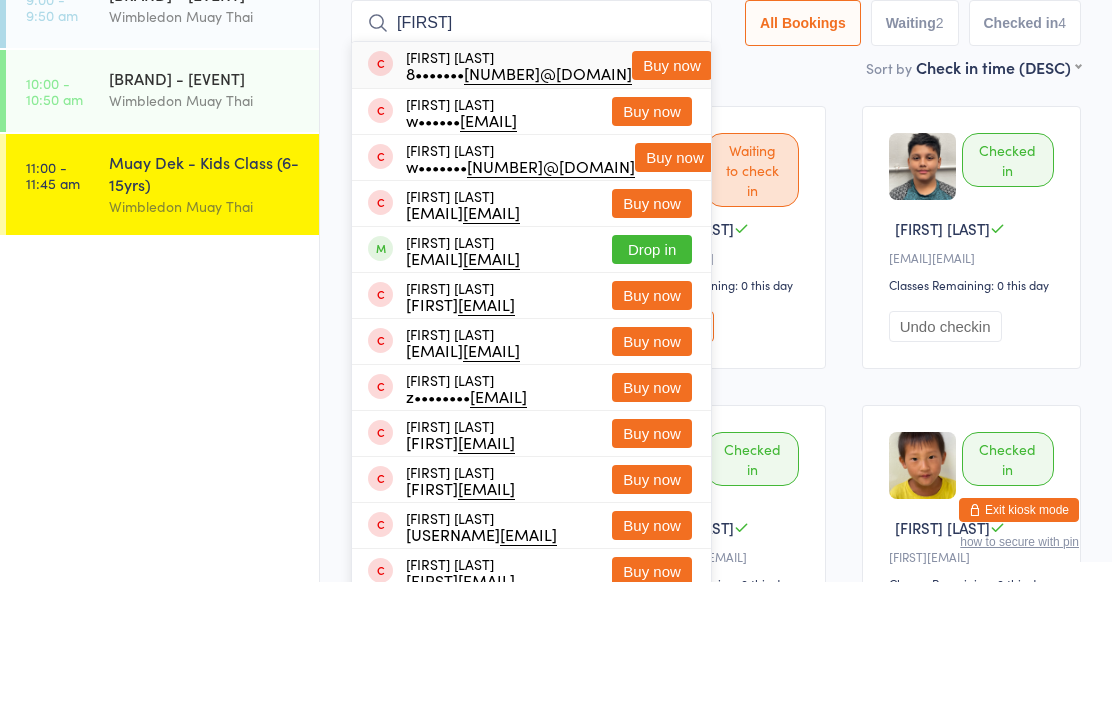 type on "[FIRST]" 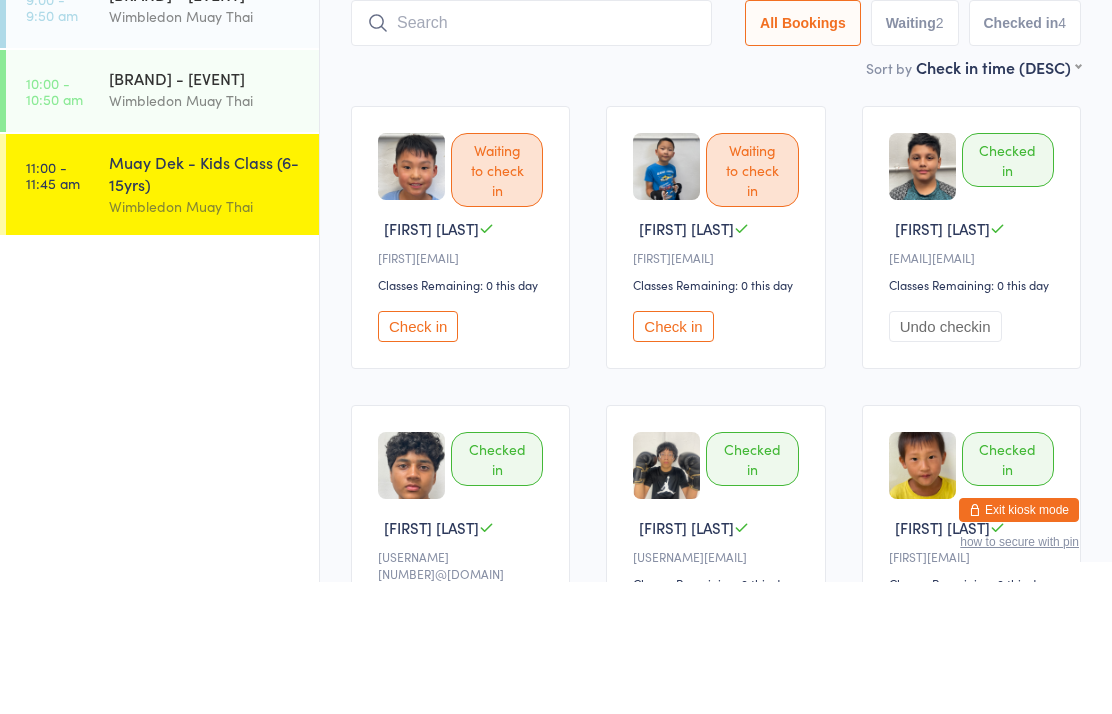 scroll, scrollTop: 132, scrollLeft: 0, axis: vertical 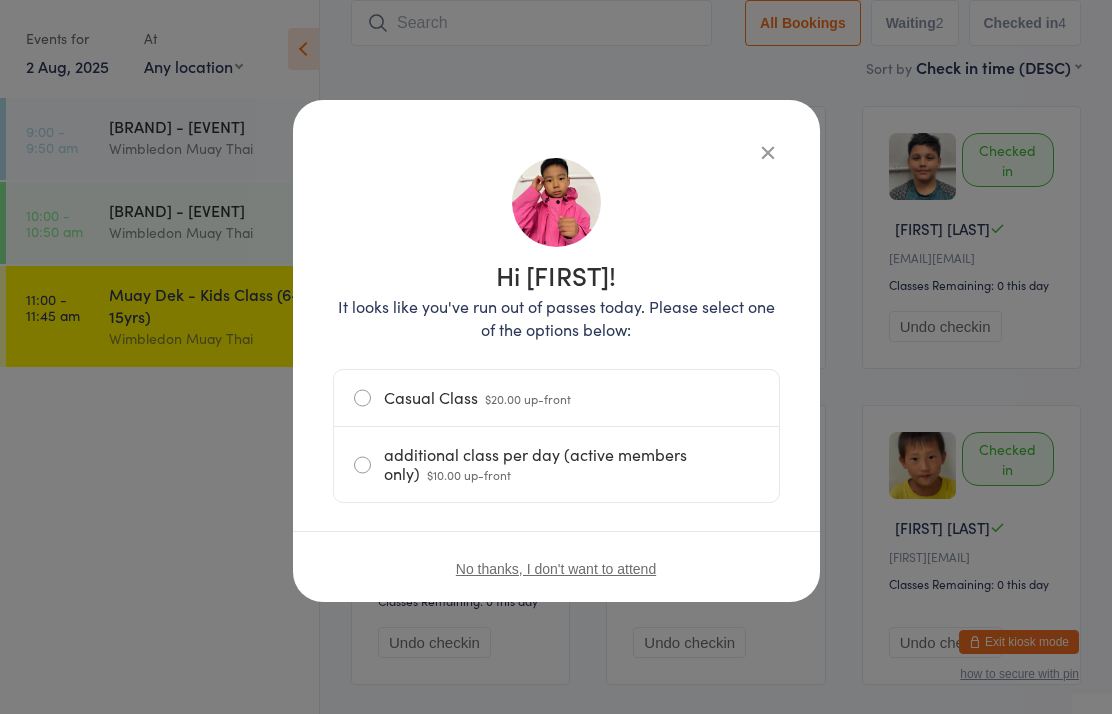click on "Casual Class  $20.00 up-front" at bounding box center (556, 398) 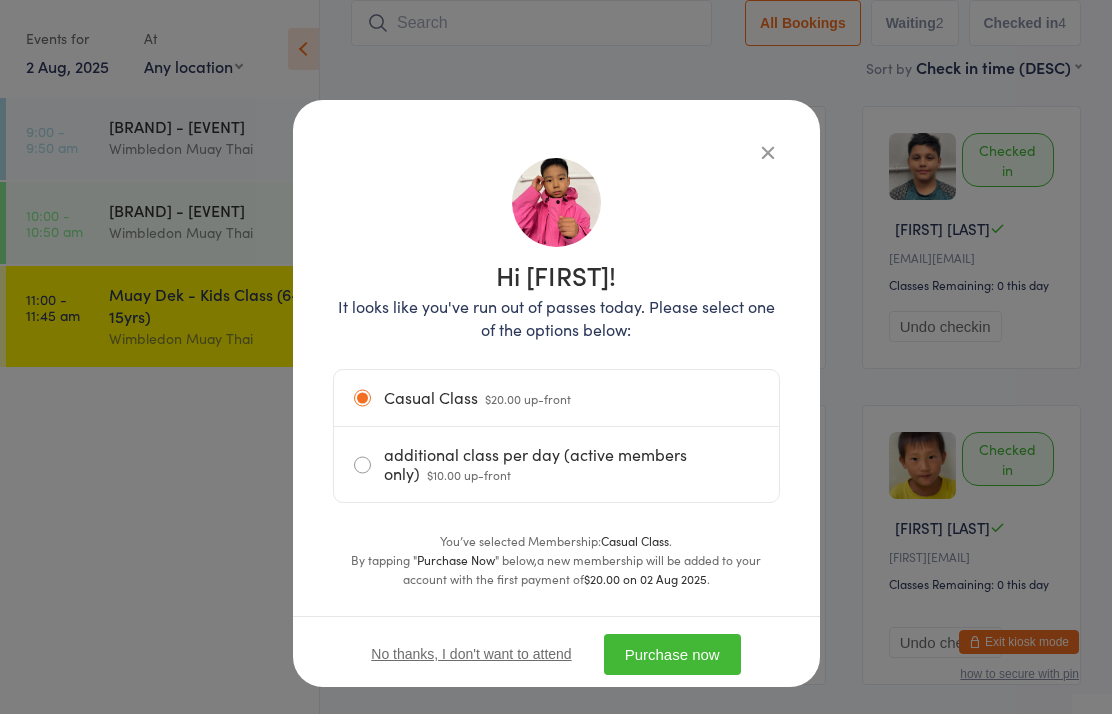 click on "Purchase now" at bounding box center (672, 654) 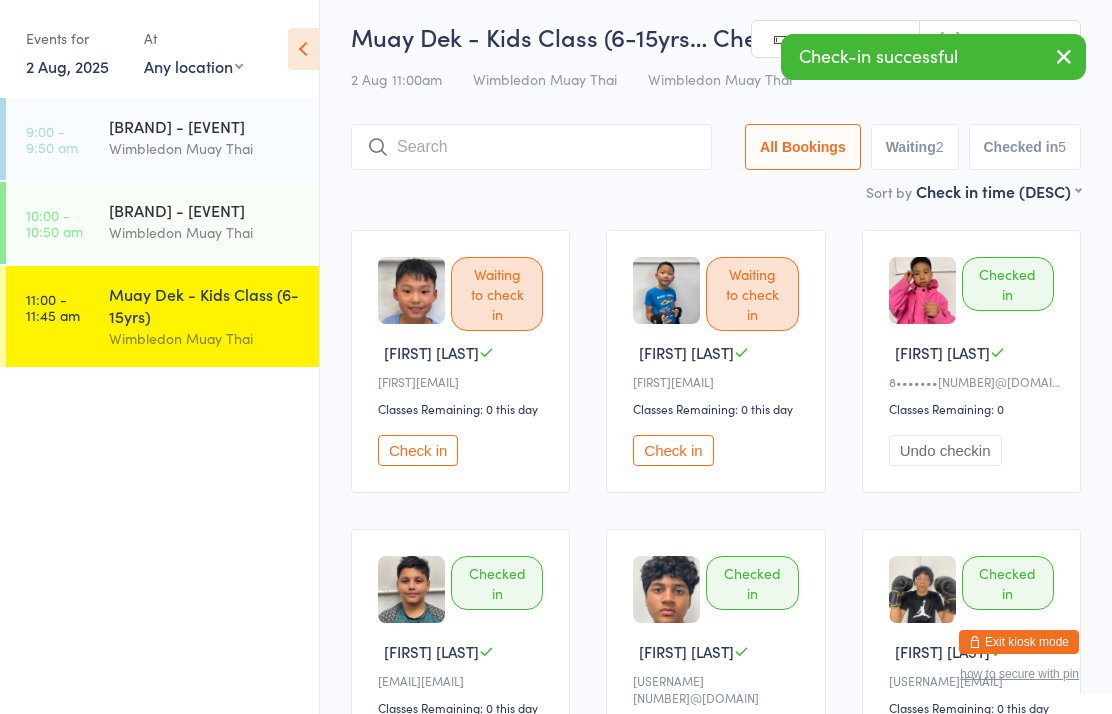 scroll, scrollTop: 0, scrollLeft: 0, axis: both 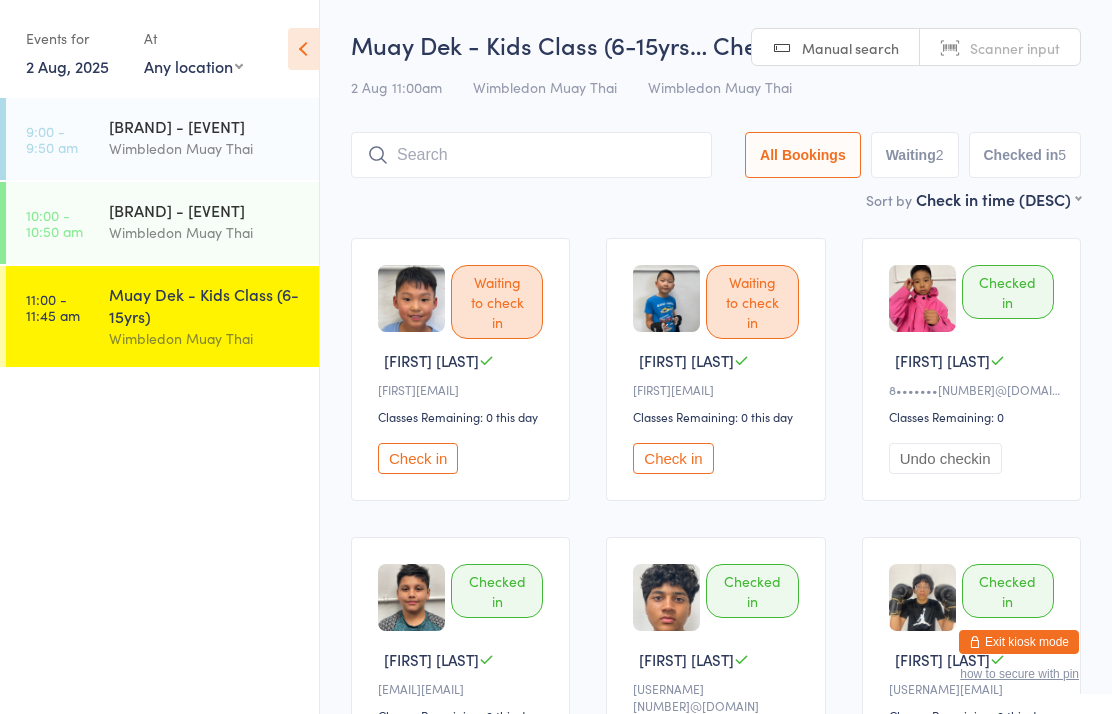 click on "11:00 - 11:45 am" at bounding box center (53, 307) 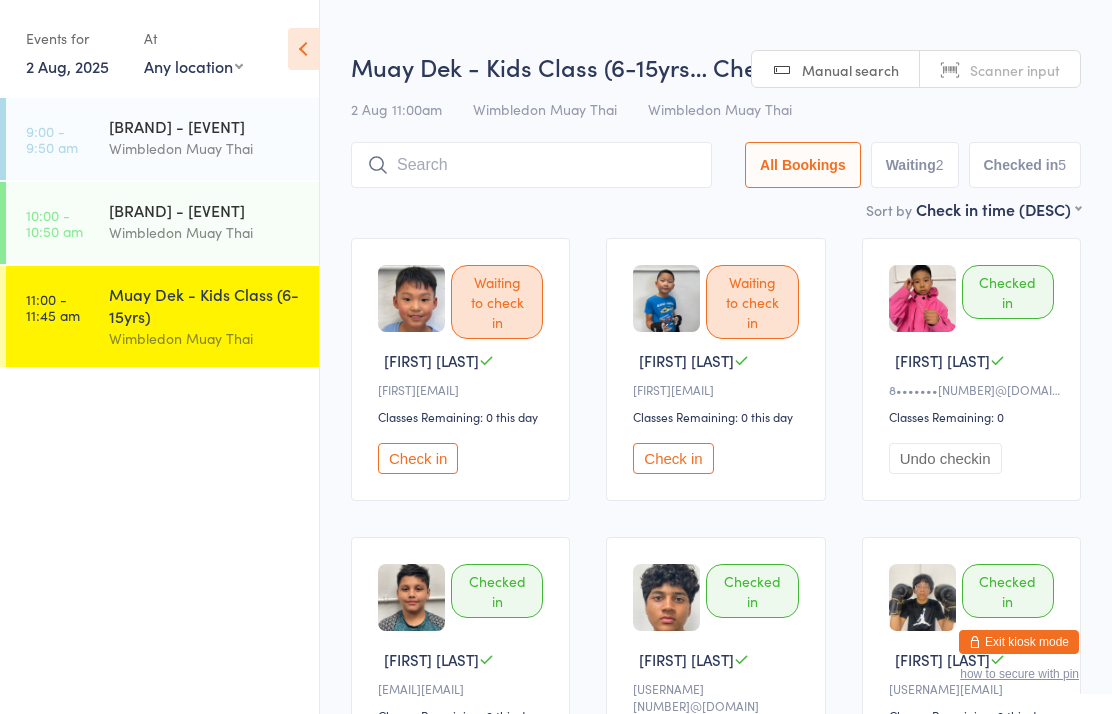 click at bounding box center [531, 165] 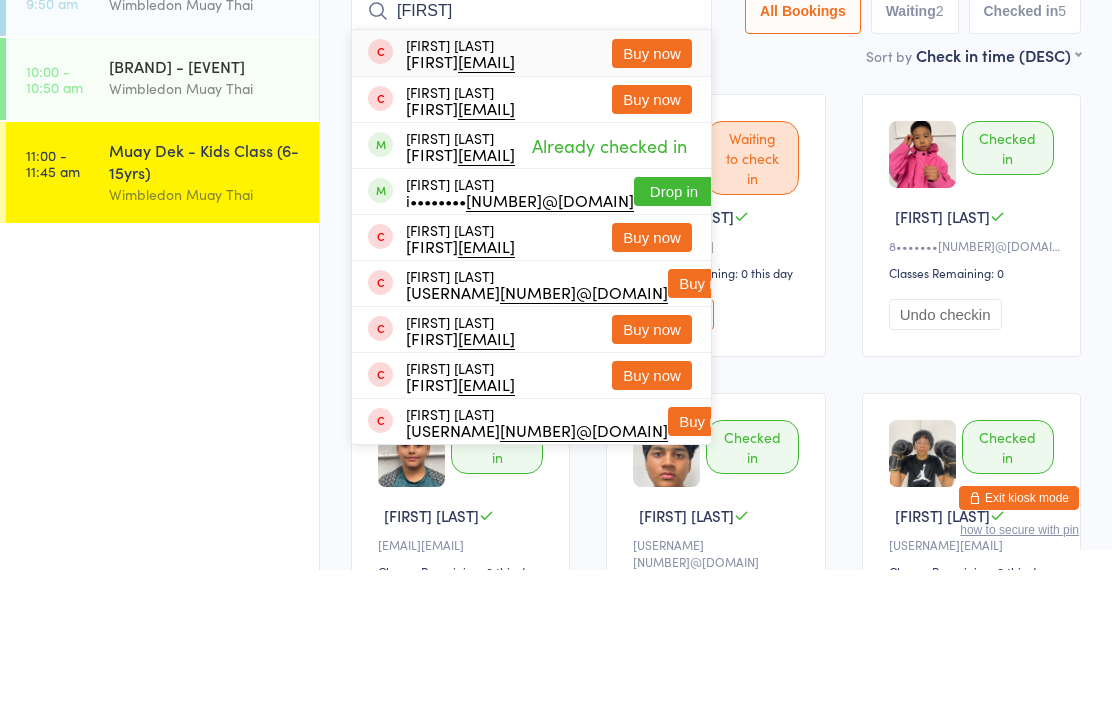 type on "[FIRST]" 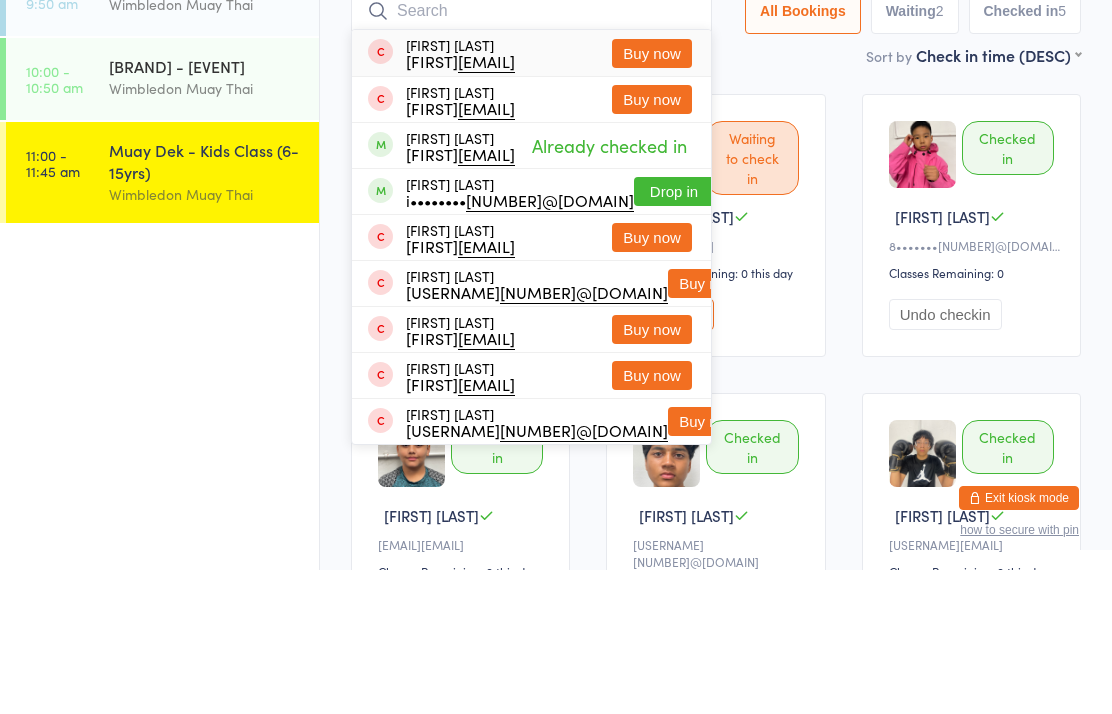 scroll, scrollTop: 144, scrollLeft: 0, axis: vertical 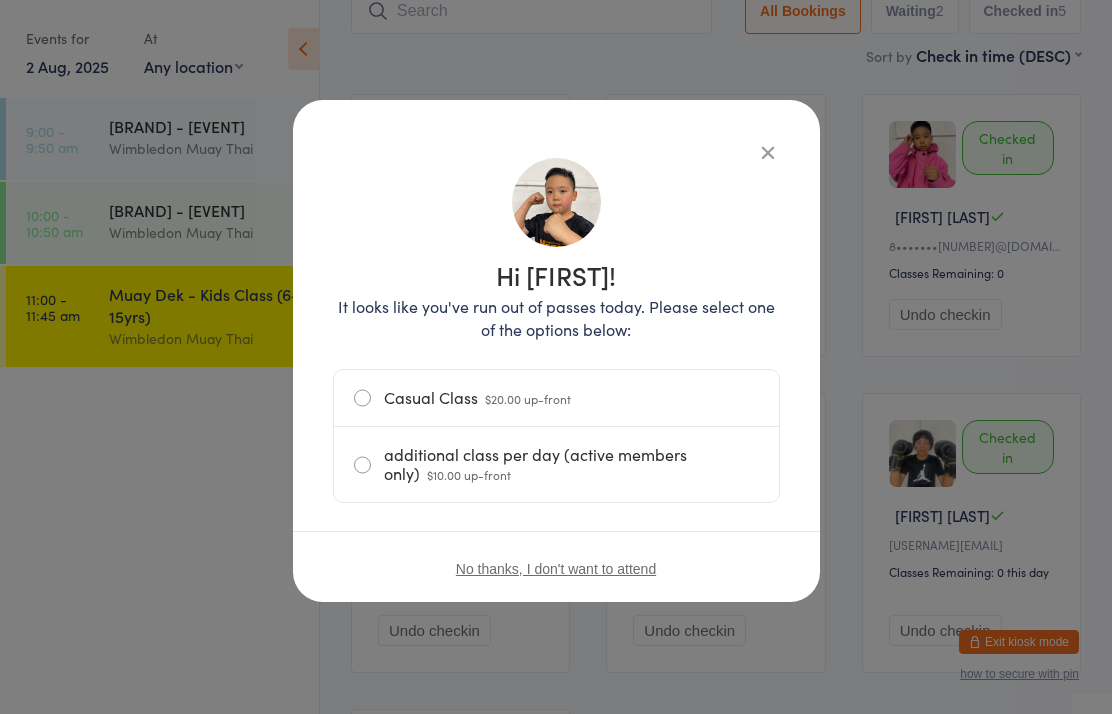 click on "$20.00 up-front" at bounding box center (528, 398) 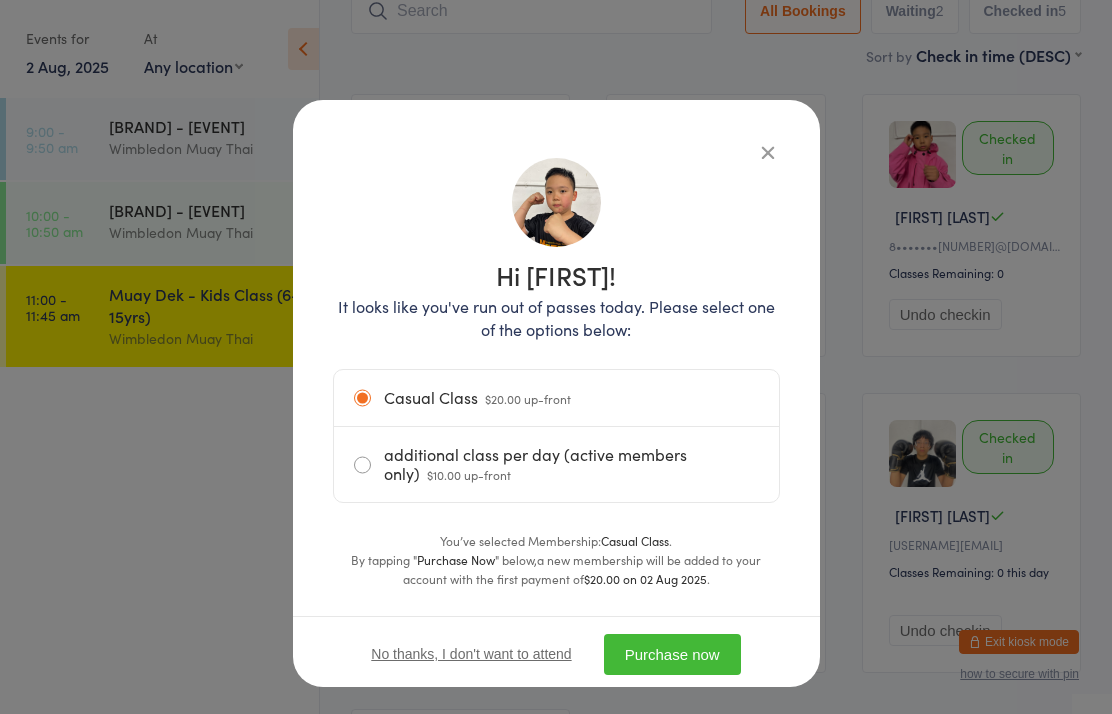 click on "Purchase now" at bounding box center [672, 654] 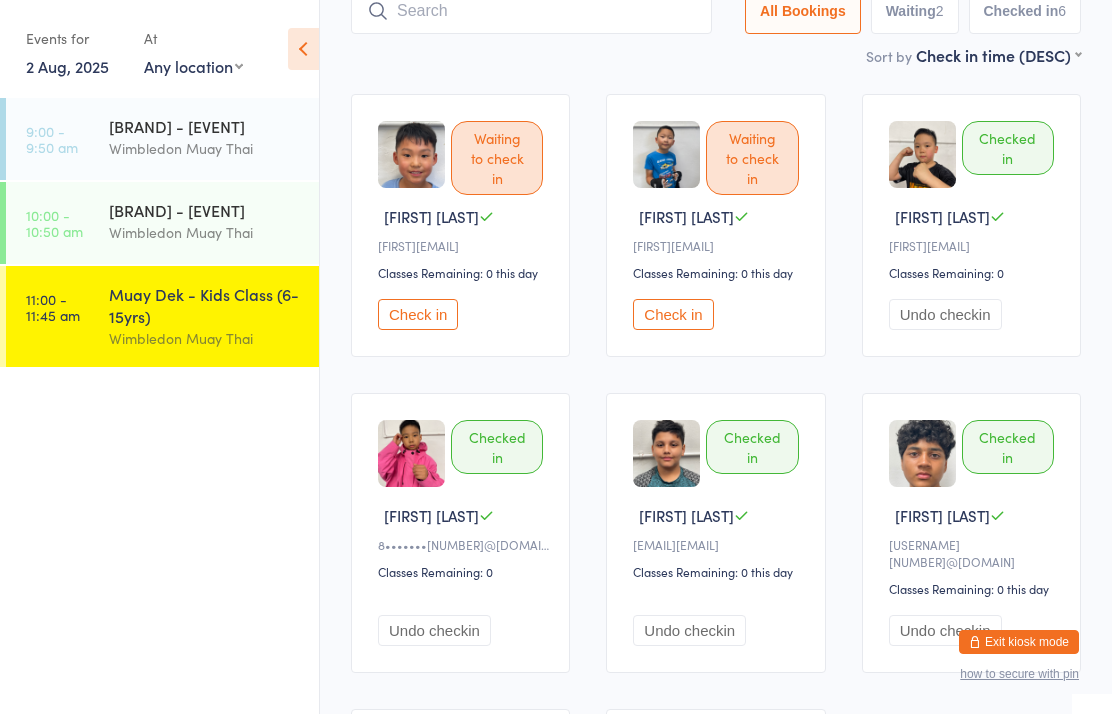 click at bounding box center (531, 11) 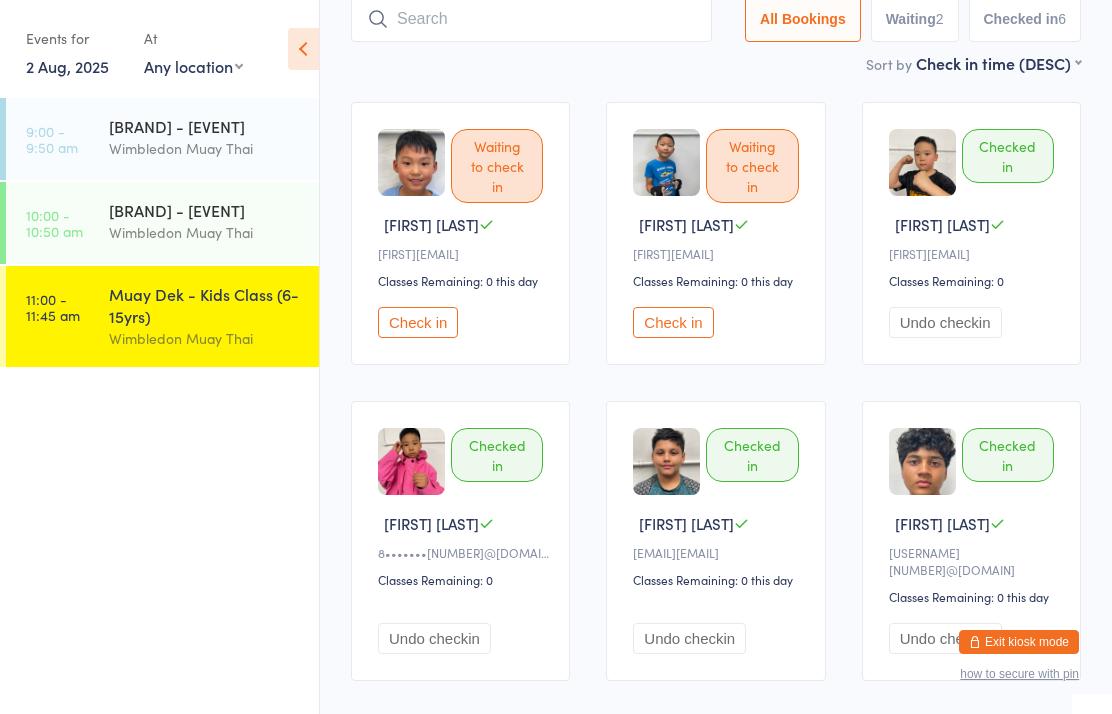 scroll, scrollTop: 134, scrollLeft: 0, axis: vertical 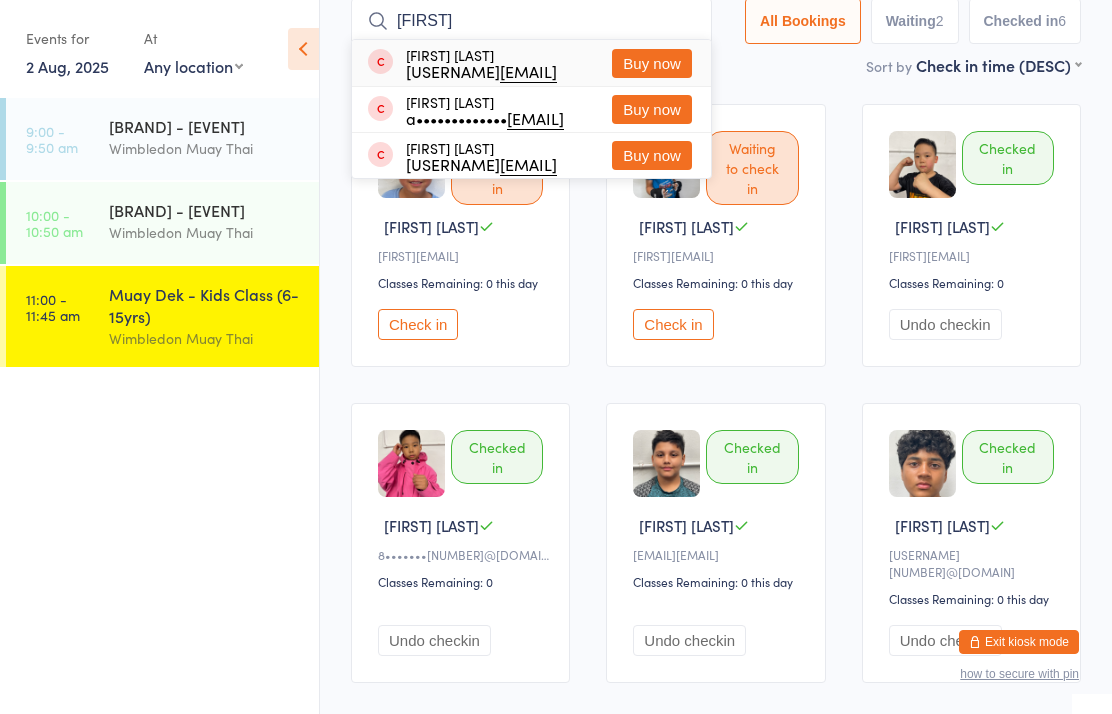 type on "[FIRST]" 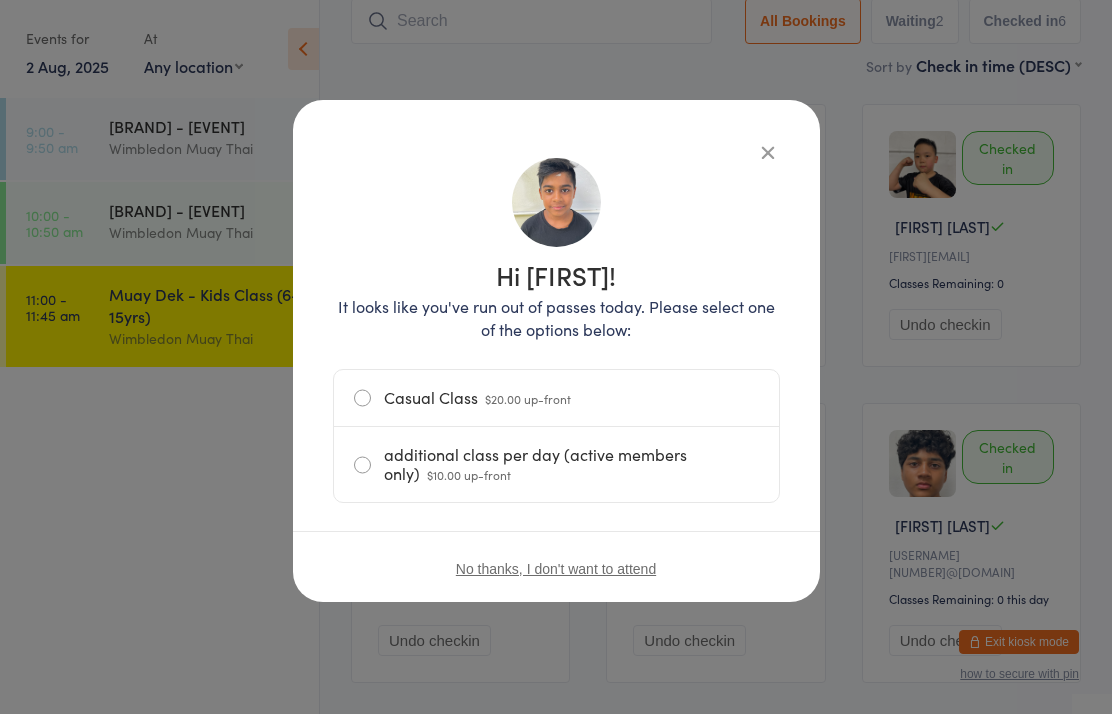 click on "Hi [FIRST]! It looks like you've run out of passes today. Please select one of the options below: Casual Class  $20.00 up-front additional class per day (active members only)  $10.00 up-front No thanks, I don't want to attend" at bounding box center (556, 381) 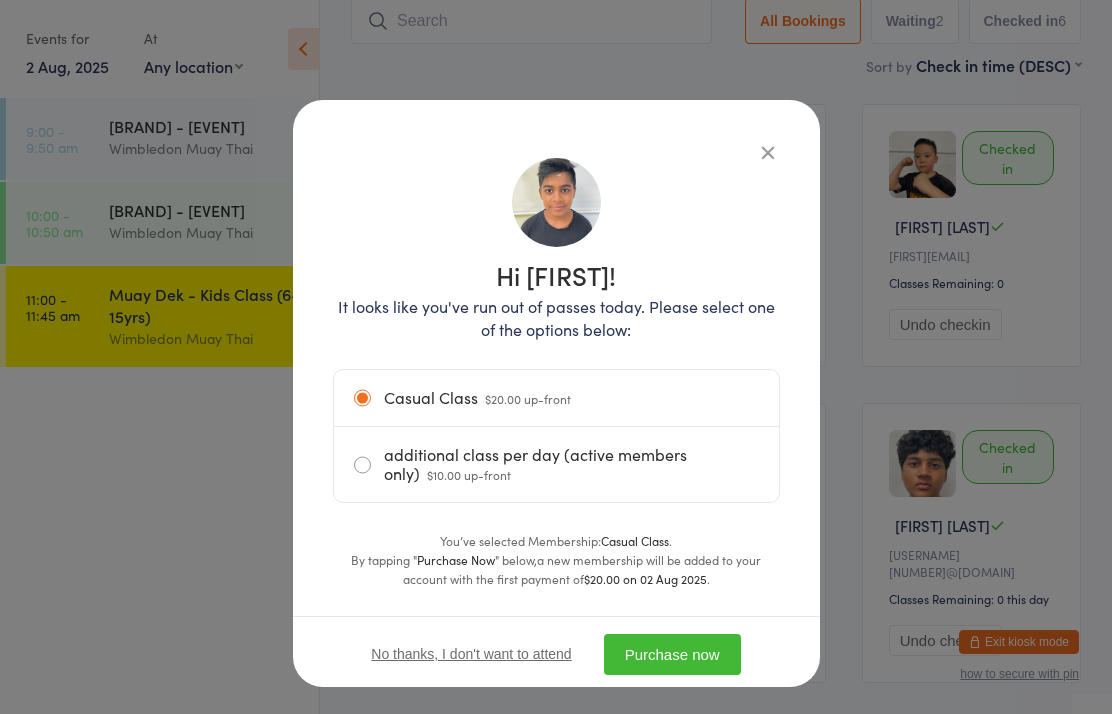 click on "Purchase now" at bounding box center [672, 654] 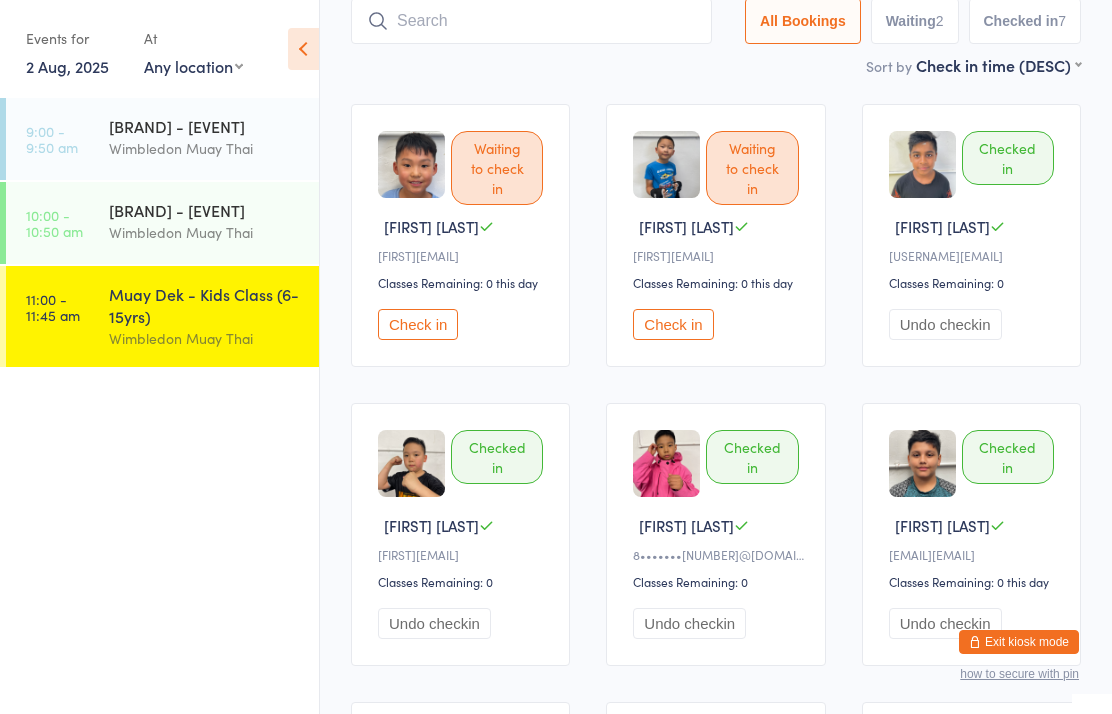 click on "Check in" at bounding box center [418, 324] 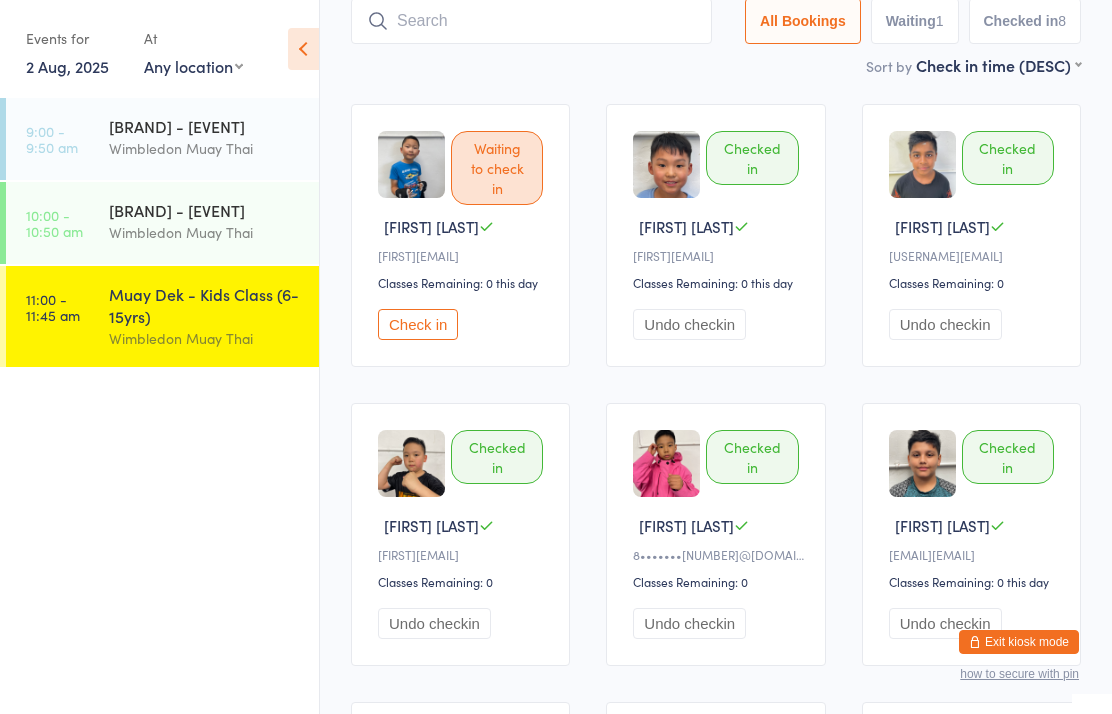 click at bounding box center (531, 21) 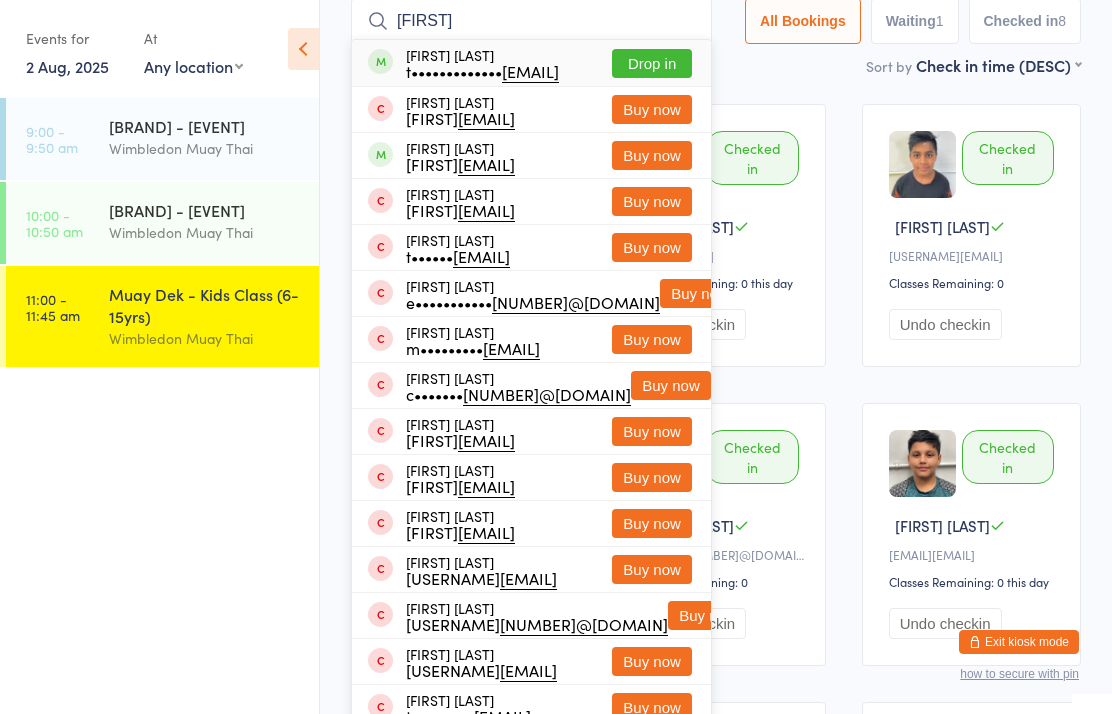 type on "[FIRST]" 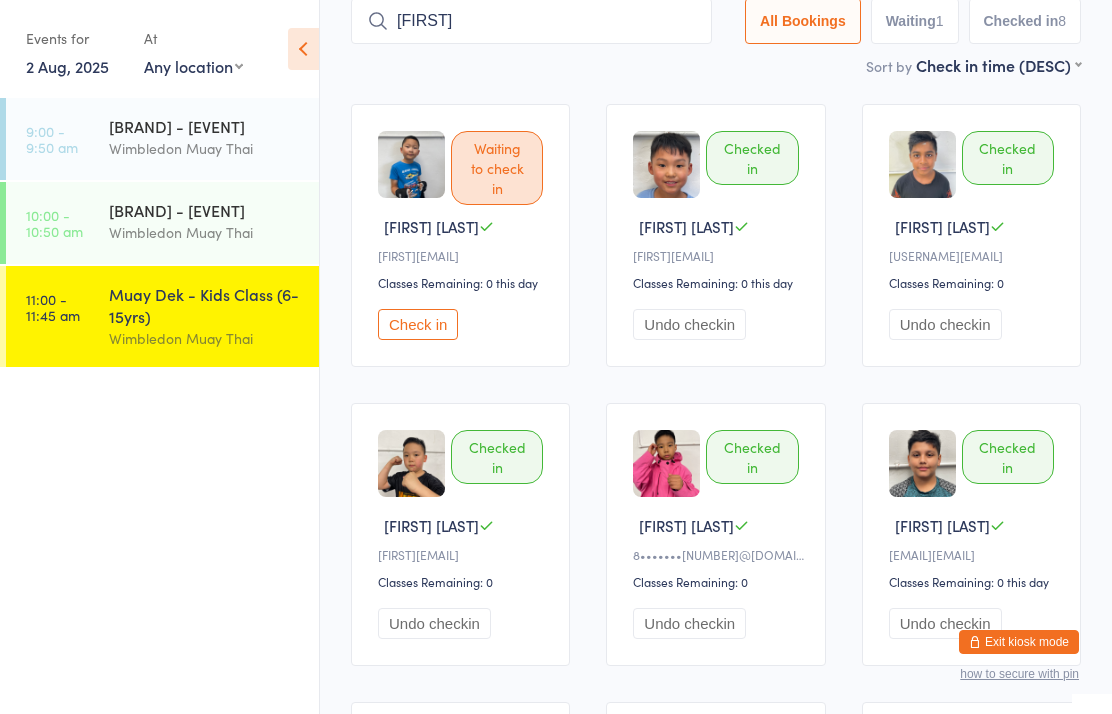 type 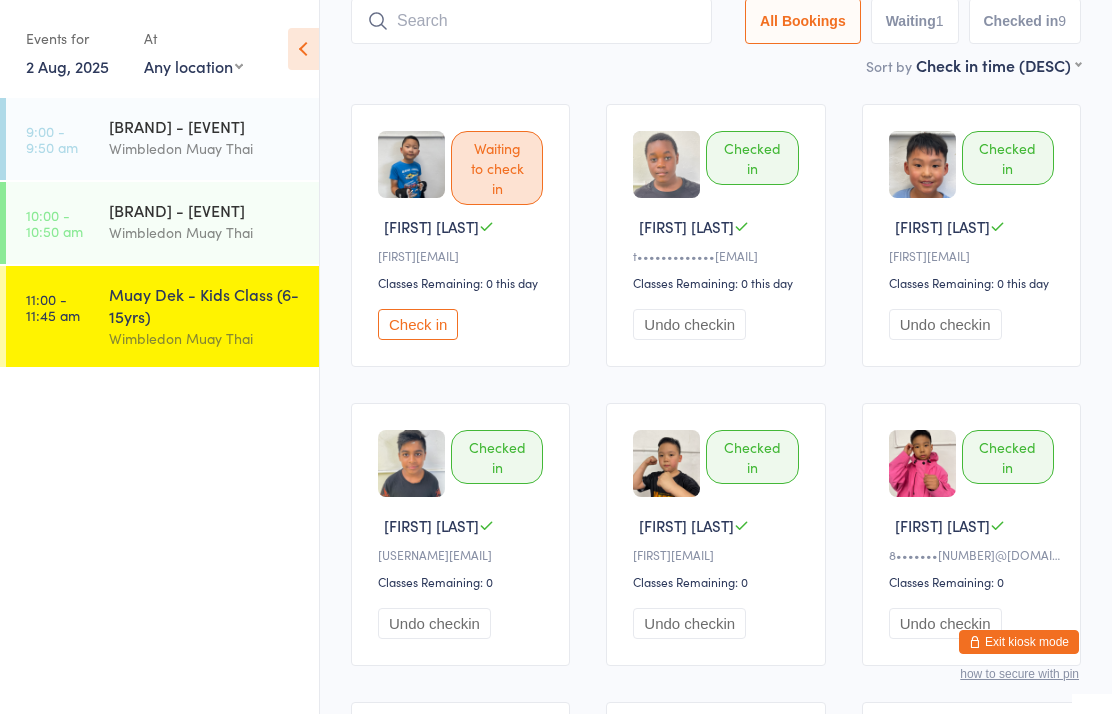scroll, scrollTop: 0, scrollLeft: 0, axis: both 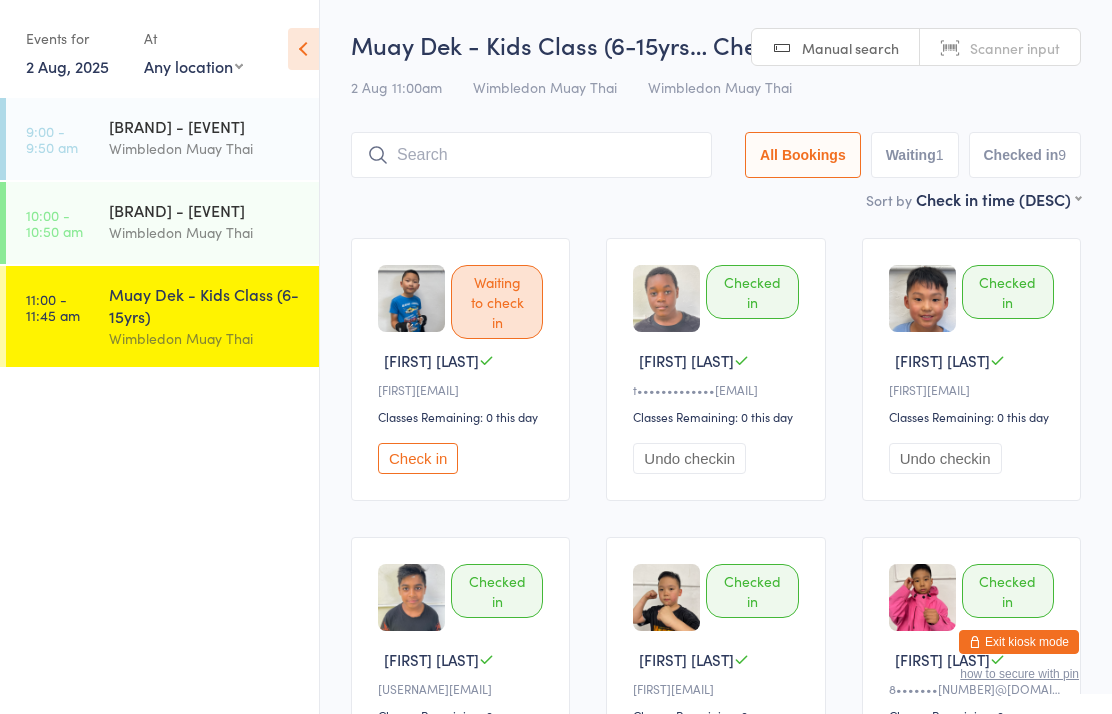 click on "Muay Dek - Kids Class (6-15yrs)" at bounding box center [205, 305] 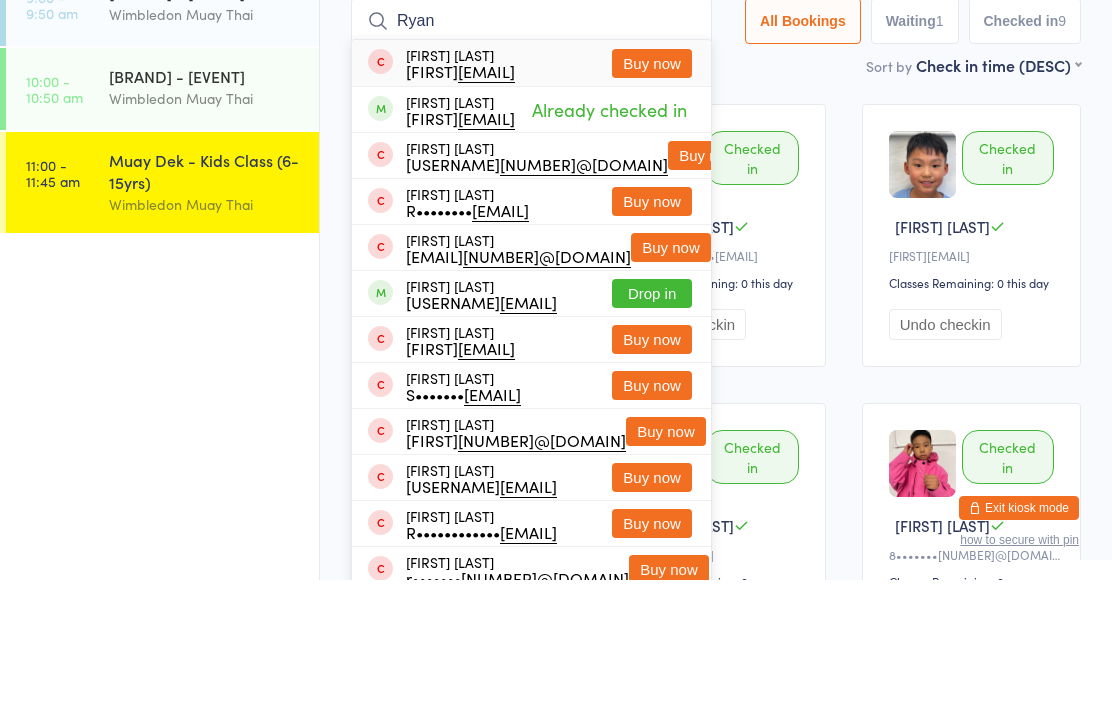 type on "Ryan" 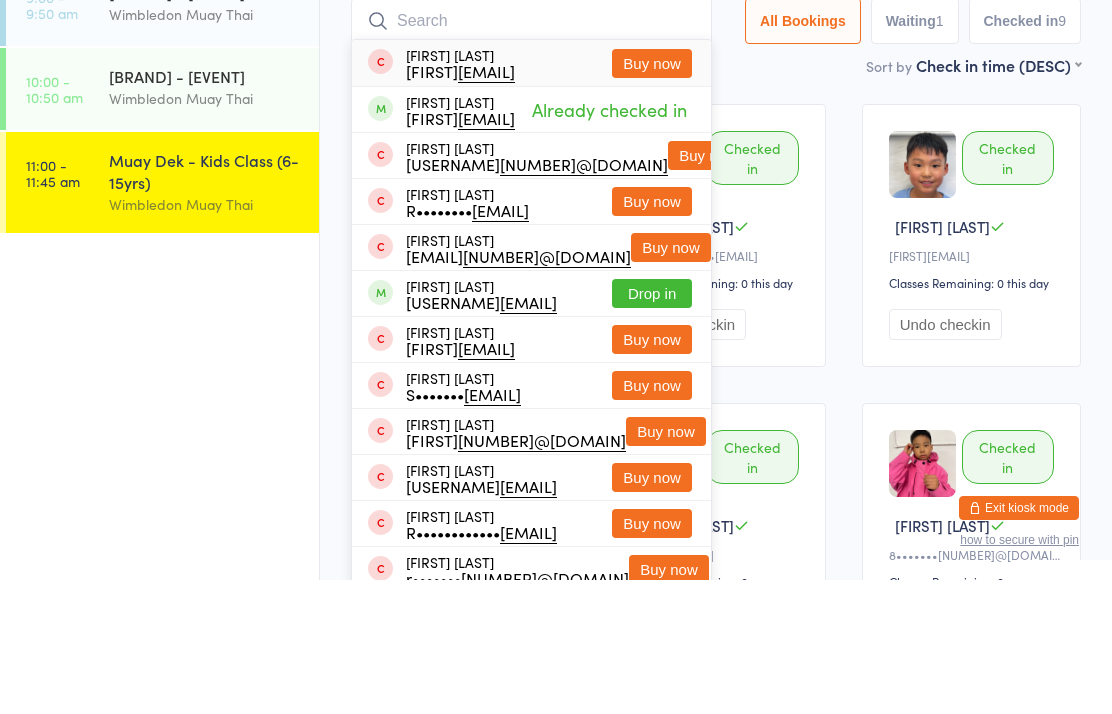 scroll, scrollTop: 134, scrollLeft: 0, axis: vertical 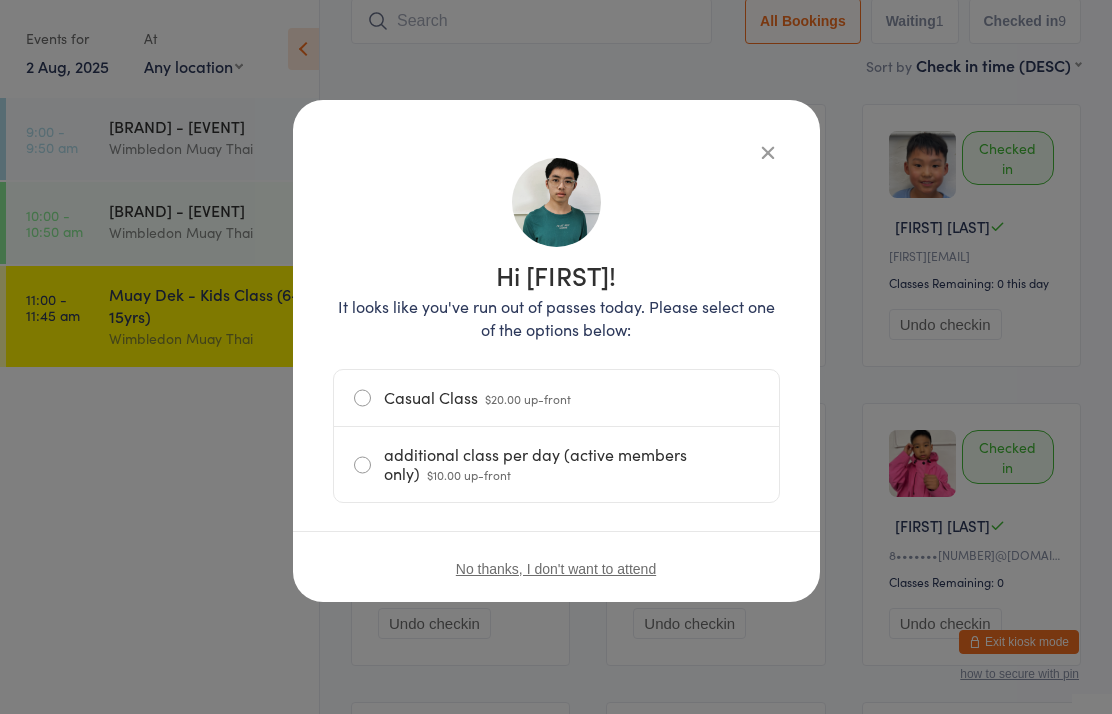 click on "Casual Class  $20.00 up-front" at bounding box center (556, 398) 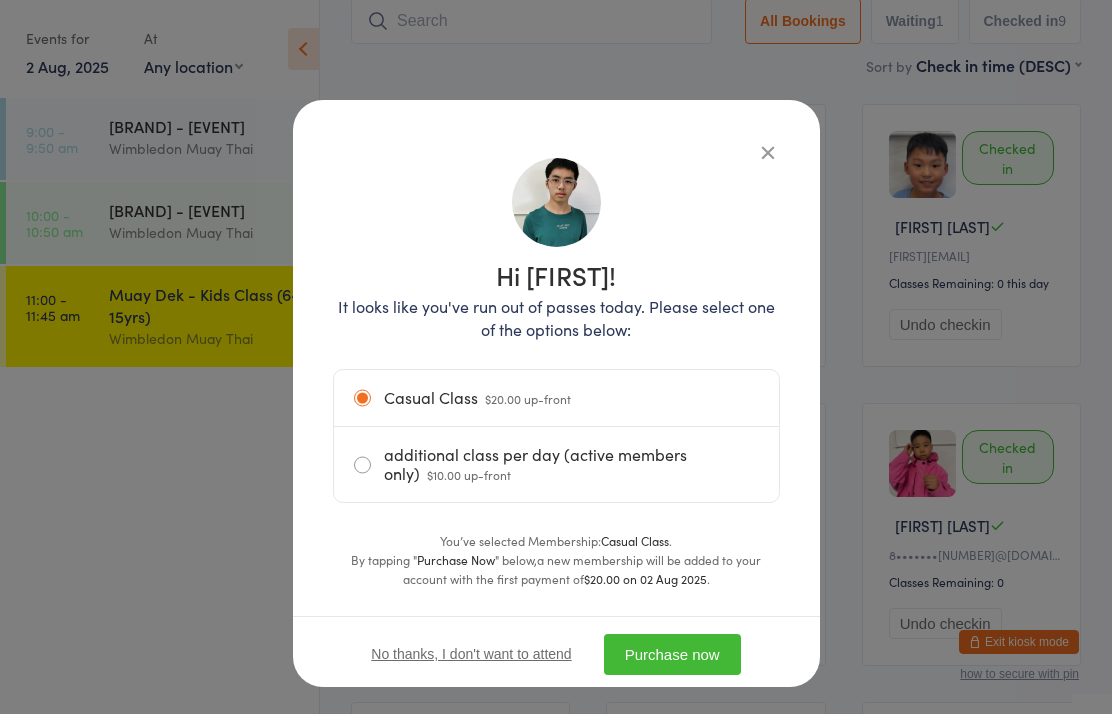 click on "Purchase now" at bounding box center [672, 654] 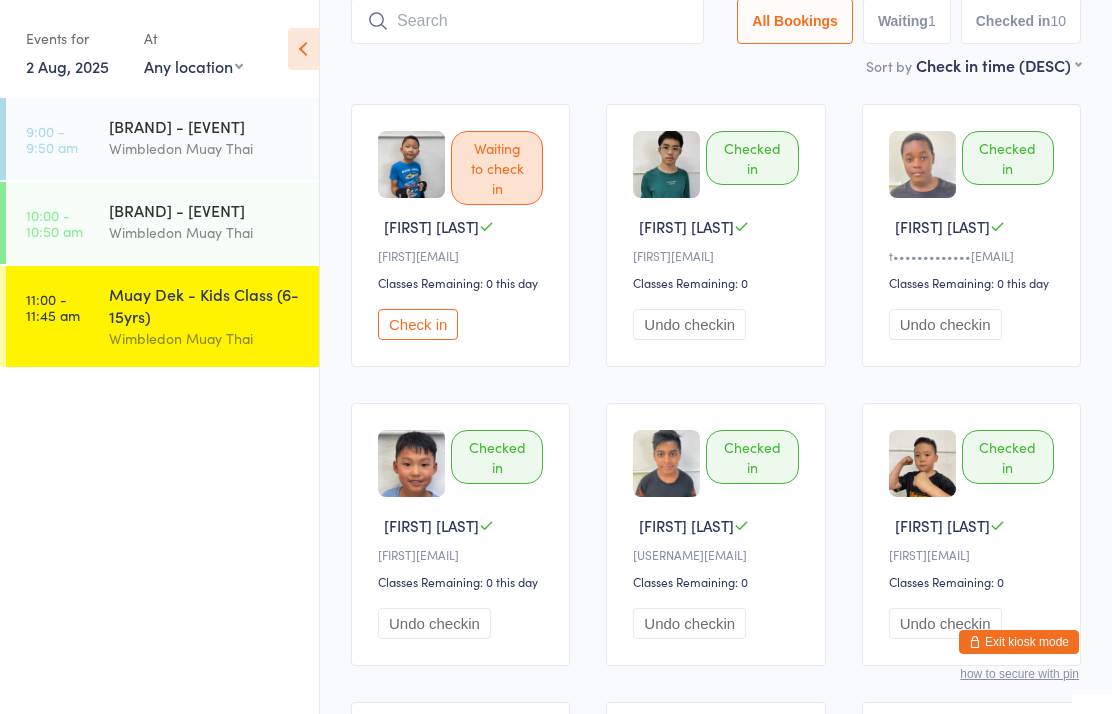 click on "Check in" at bounding box center (418, 324) 